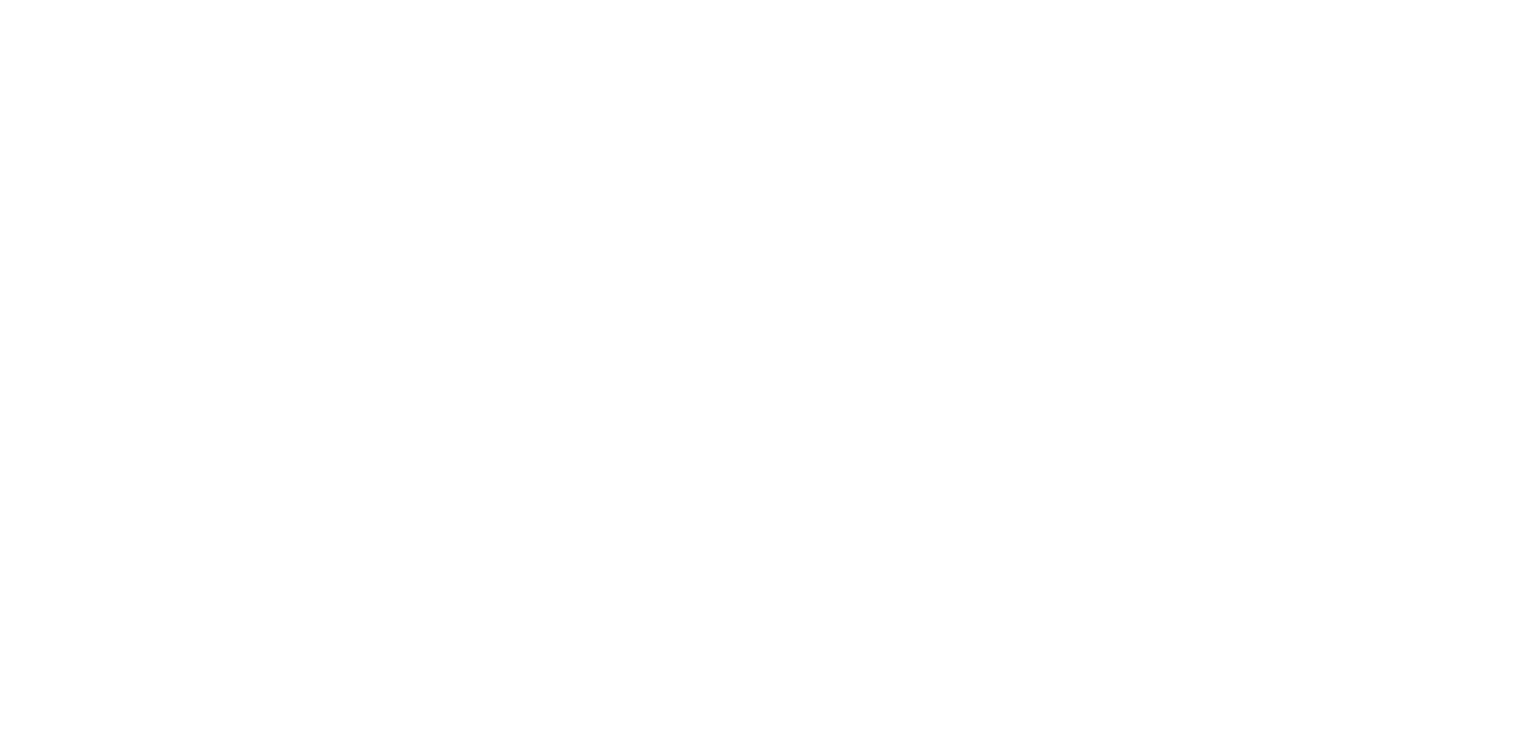 scroll, scrollTop: 0, scrollLeft: 0, axis: both 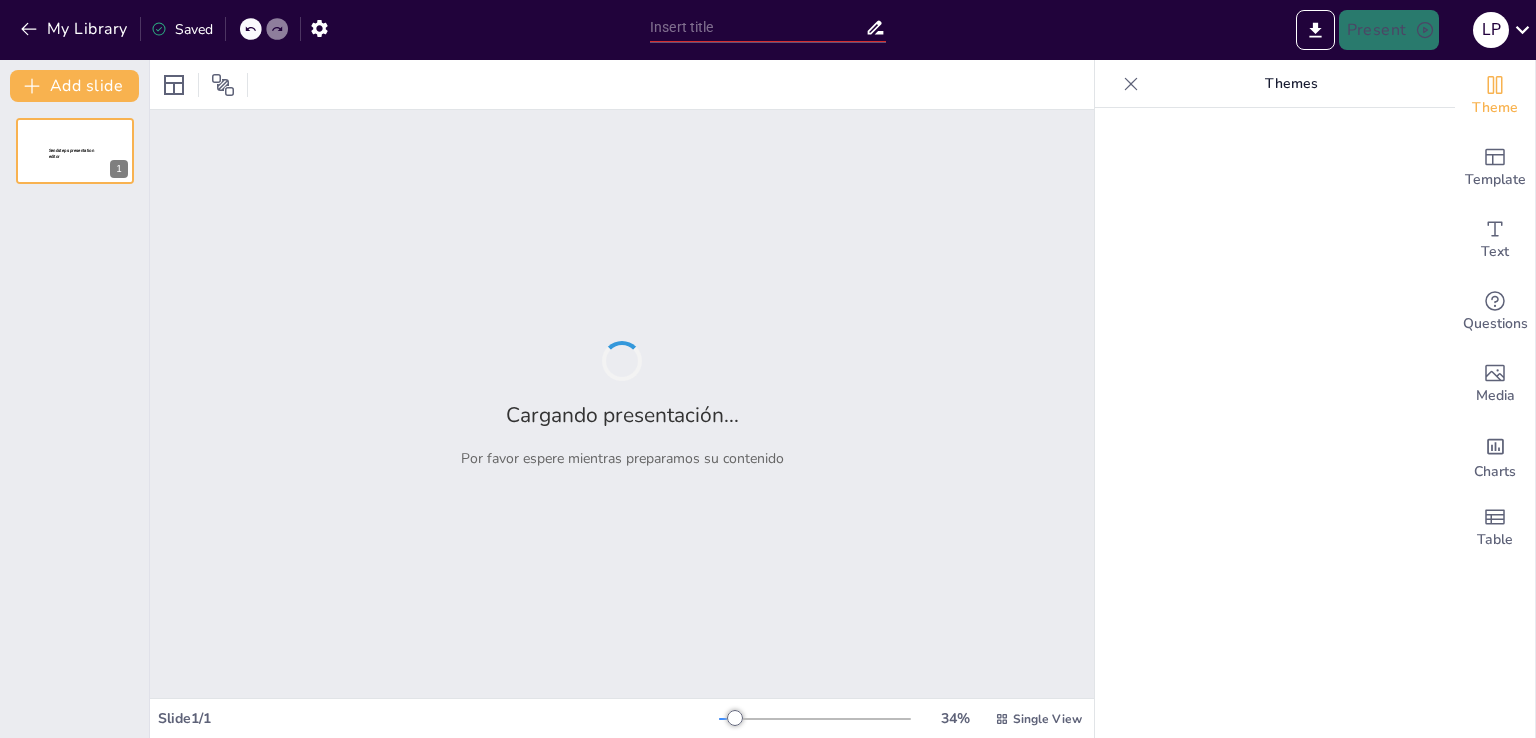 type on "New Sendsteps" 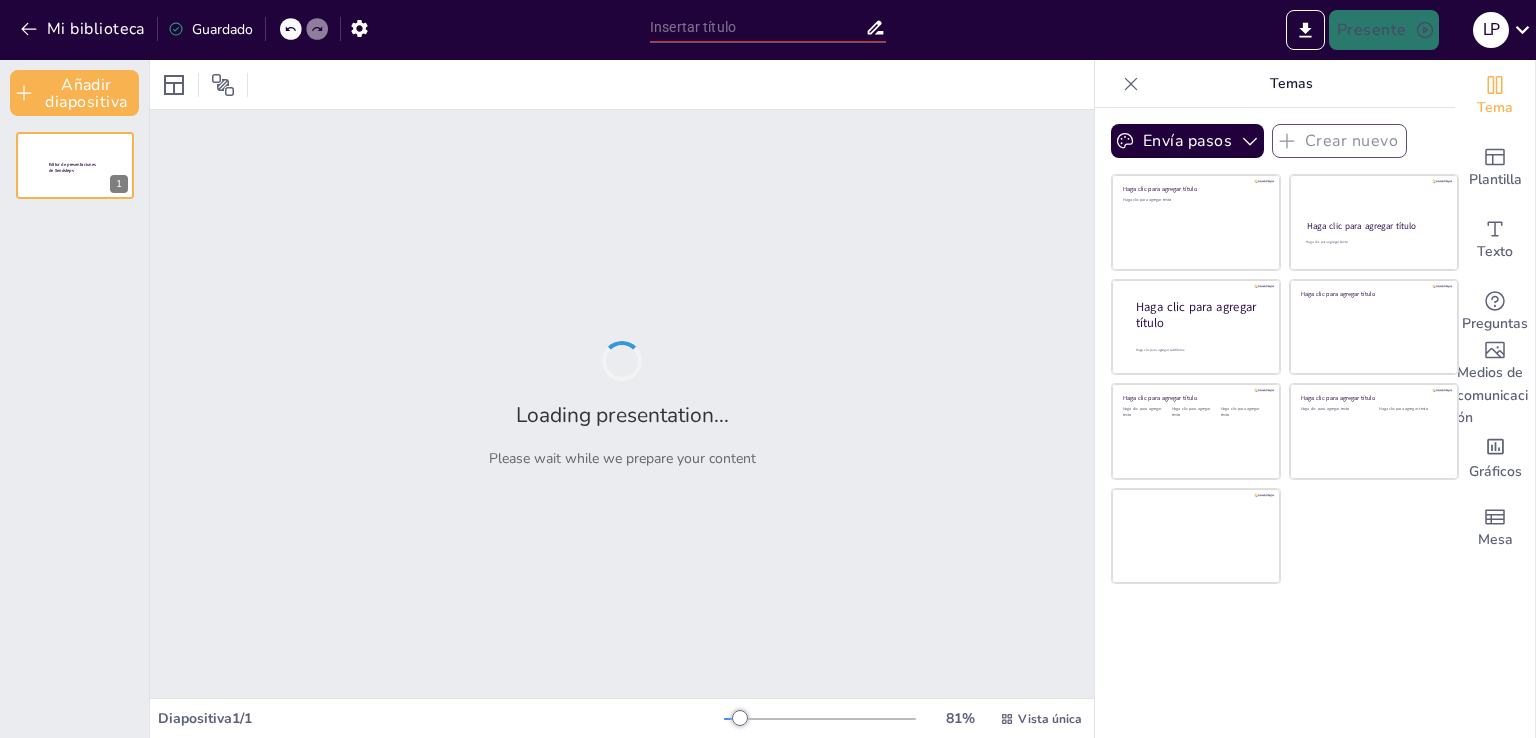 type on "New Sendsteps" 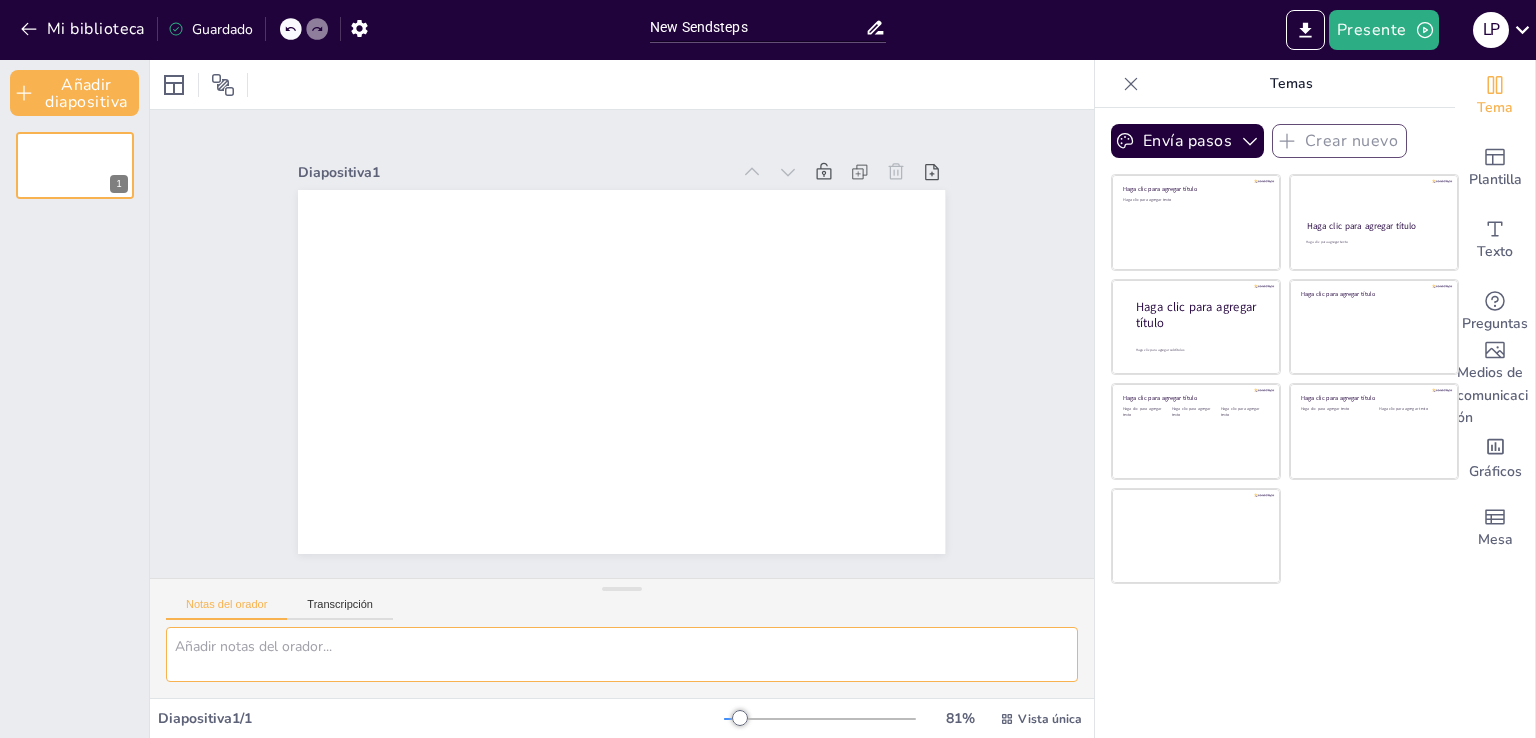click at bounding box center [622, 654] 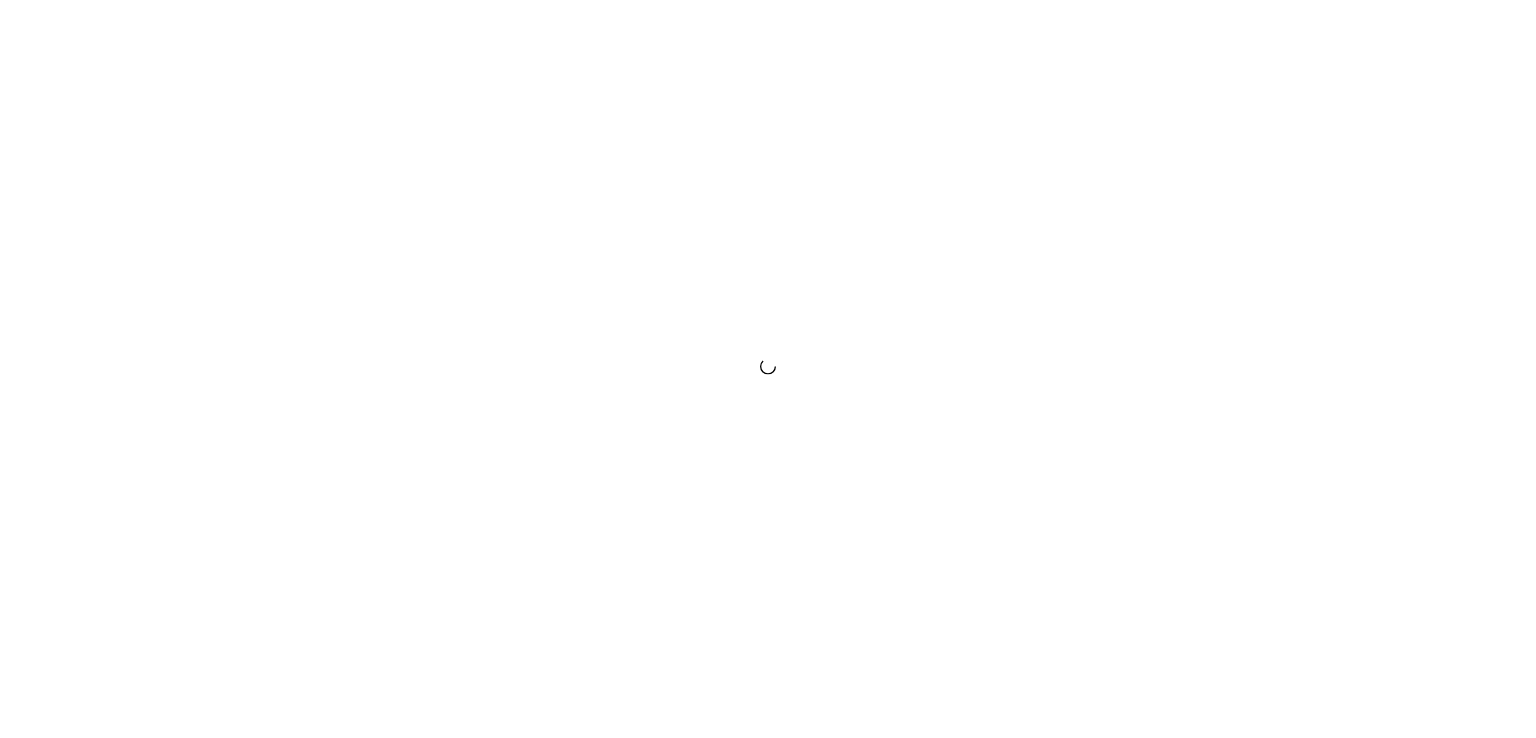 scroll, scrollTop: 0, scrollLeft: 0, axis: both 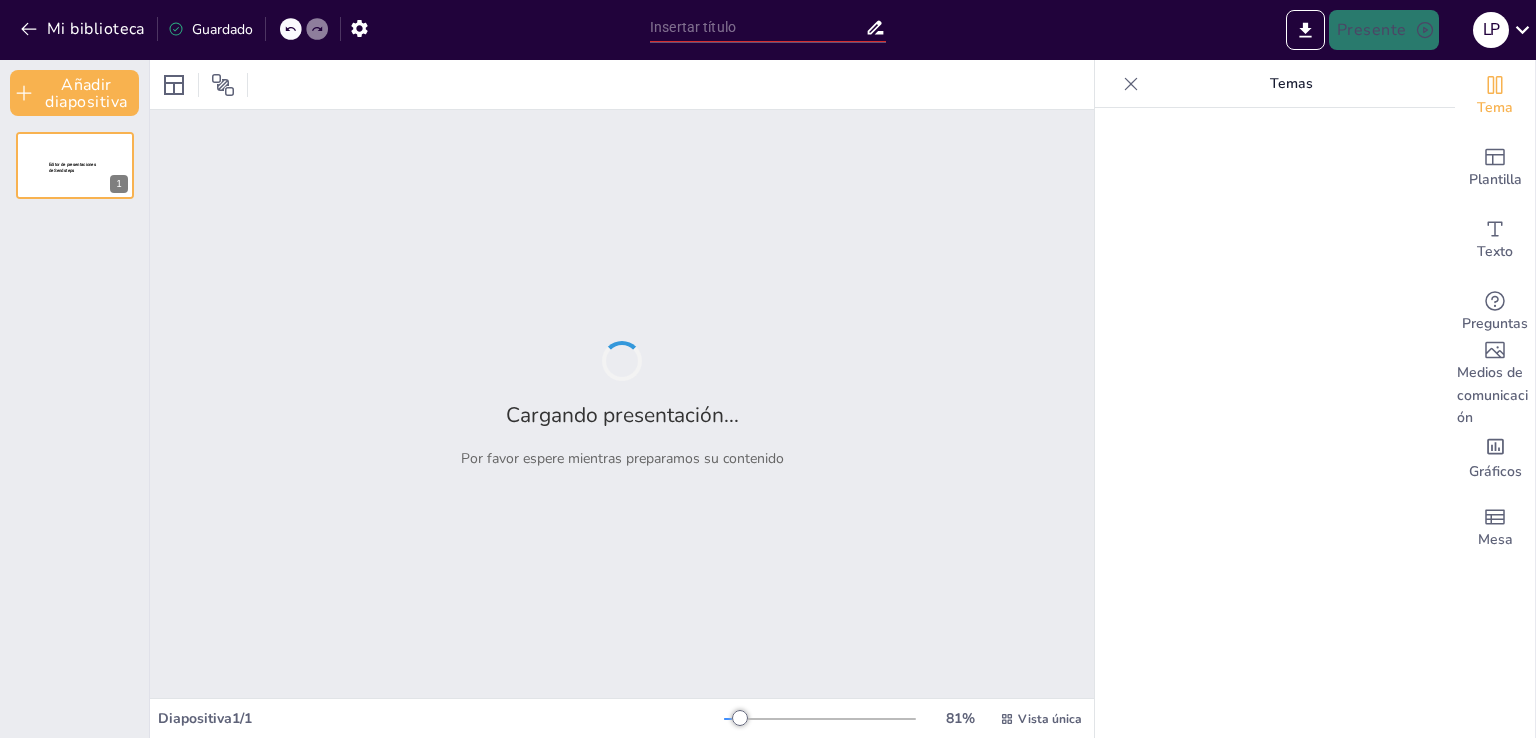 type on "Innovaciones Clave en la Historia de la Computación: Un Recorrido Cronológico" 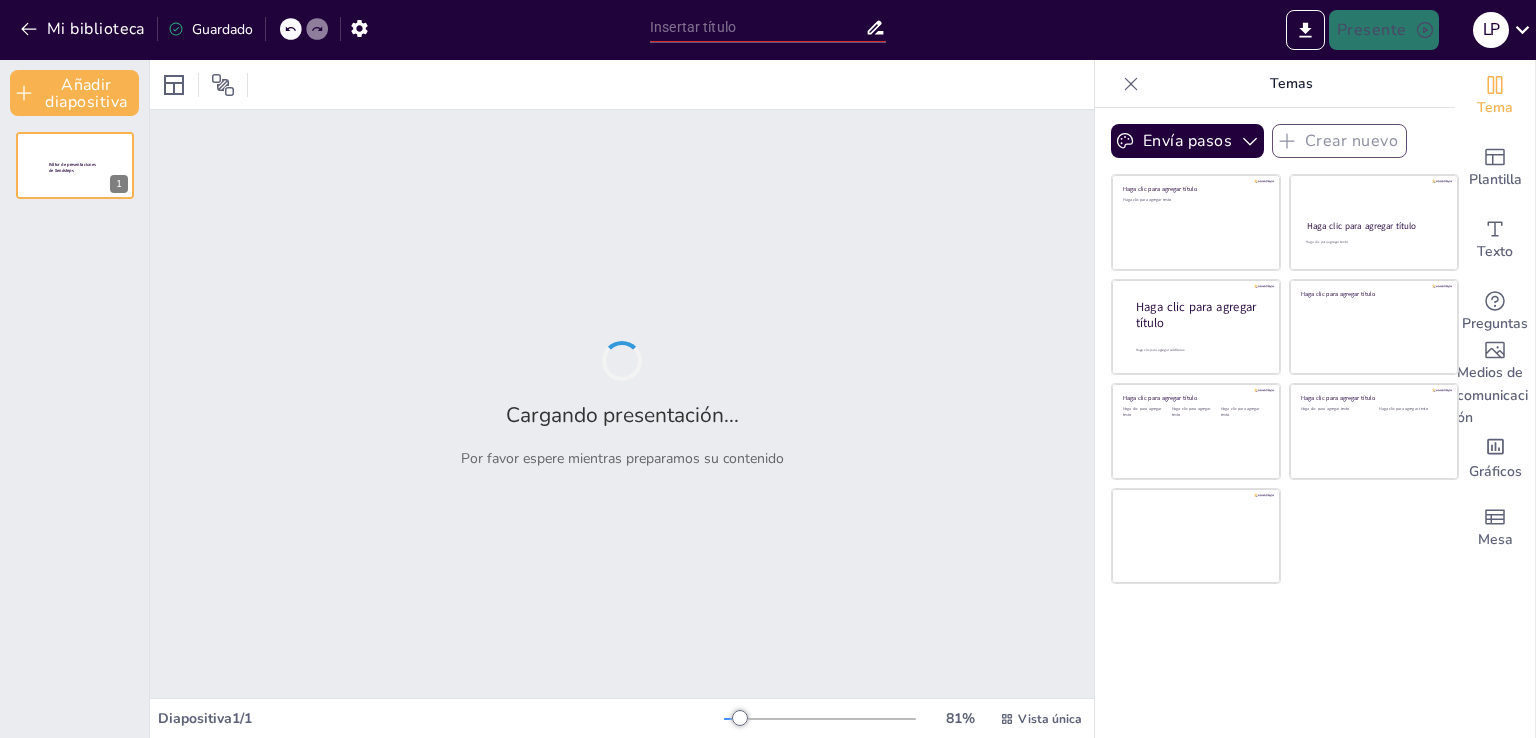 type on "Innovaciones Clave en la Historia de la Computación: Un Recorrido Cronológico" 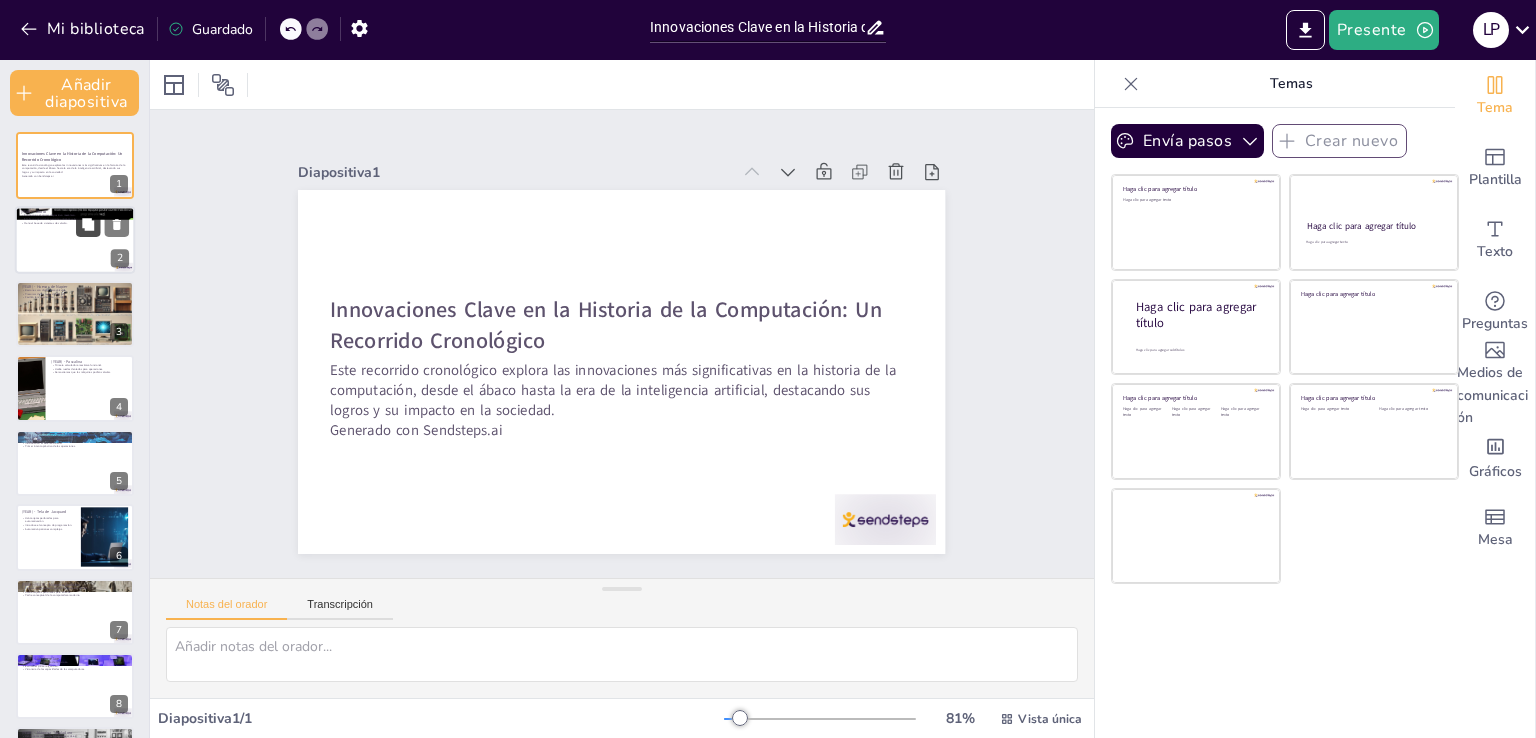 click at bounding box center [88, 224] 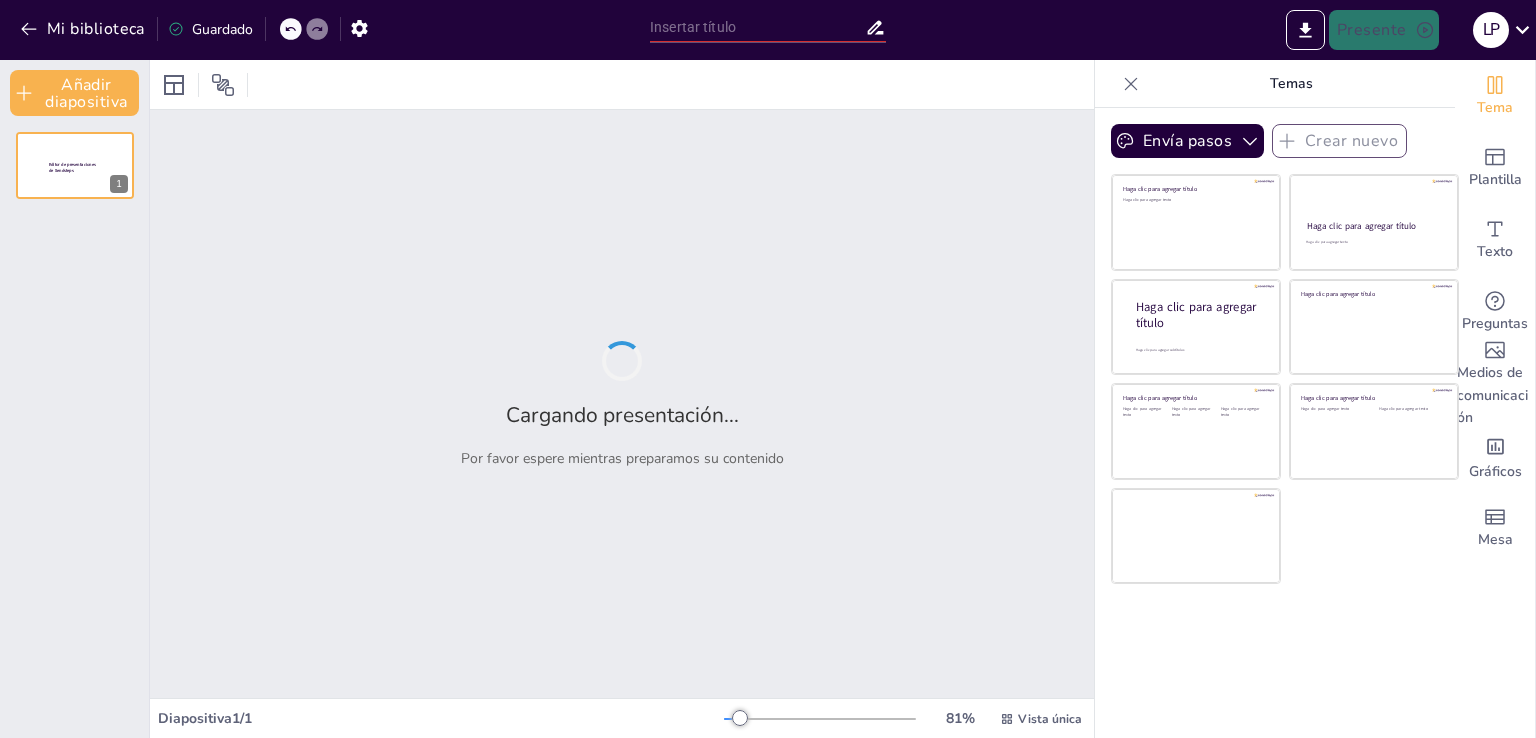 type on "Innovaciones Clave en la Historia de la Computación: Un Recorrido Cronológico" 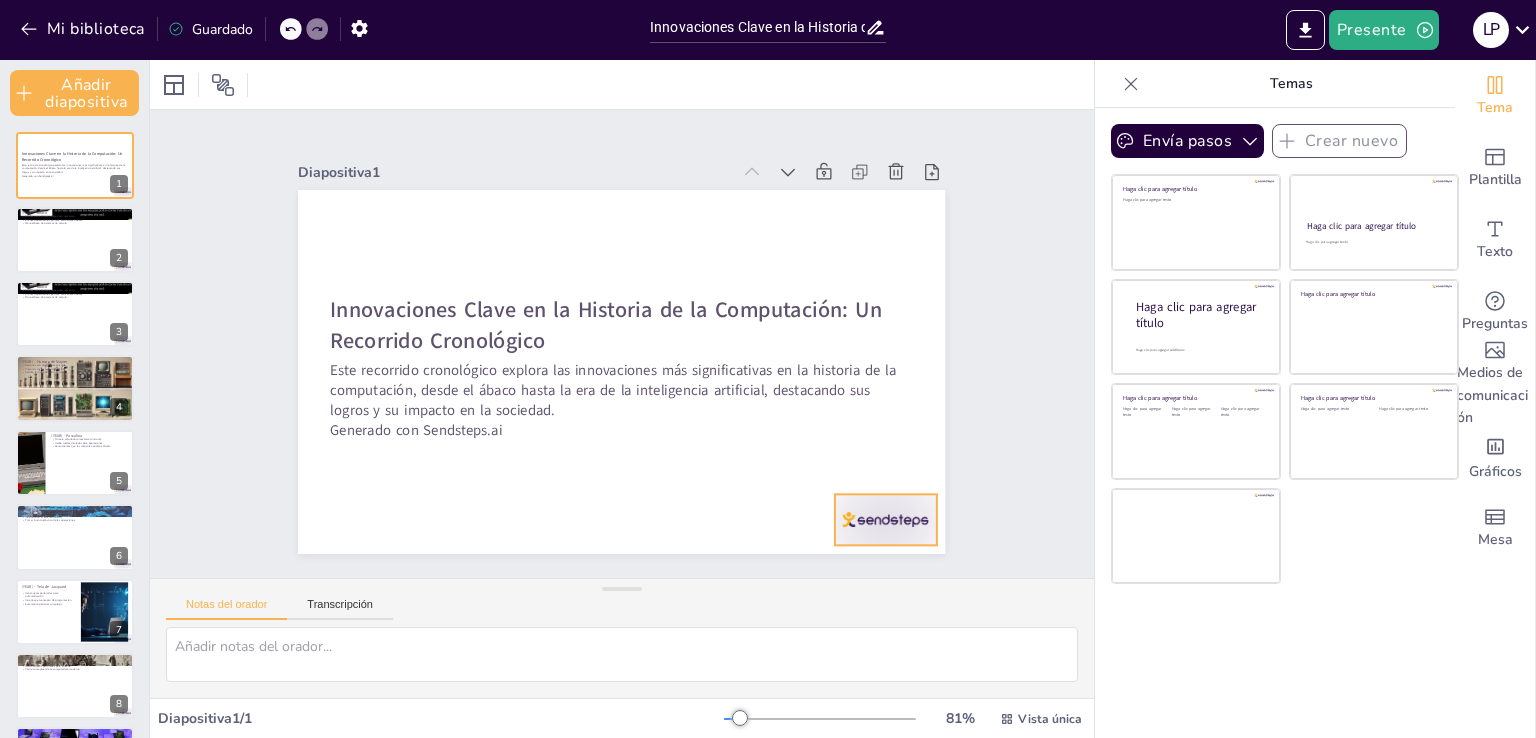 click at bounding box center (700, 650) 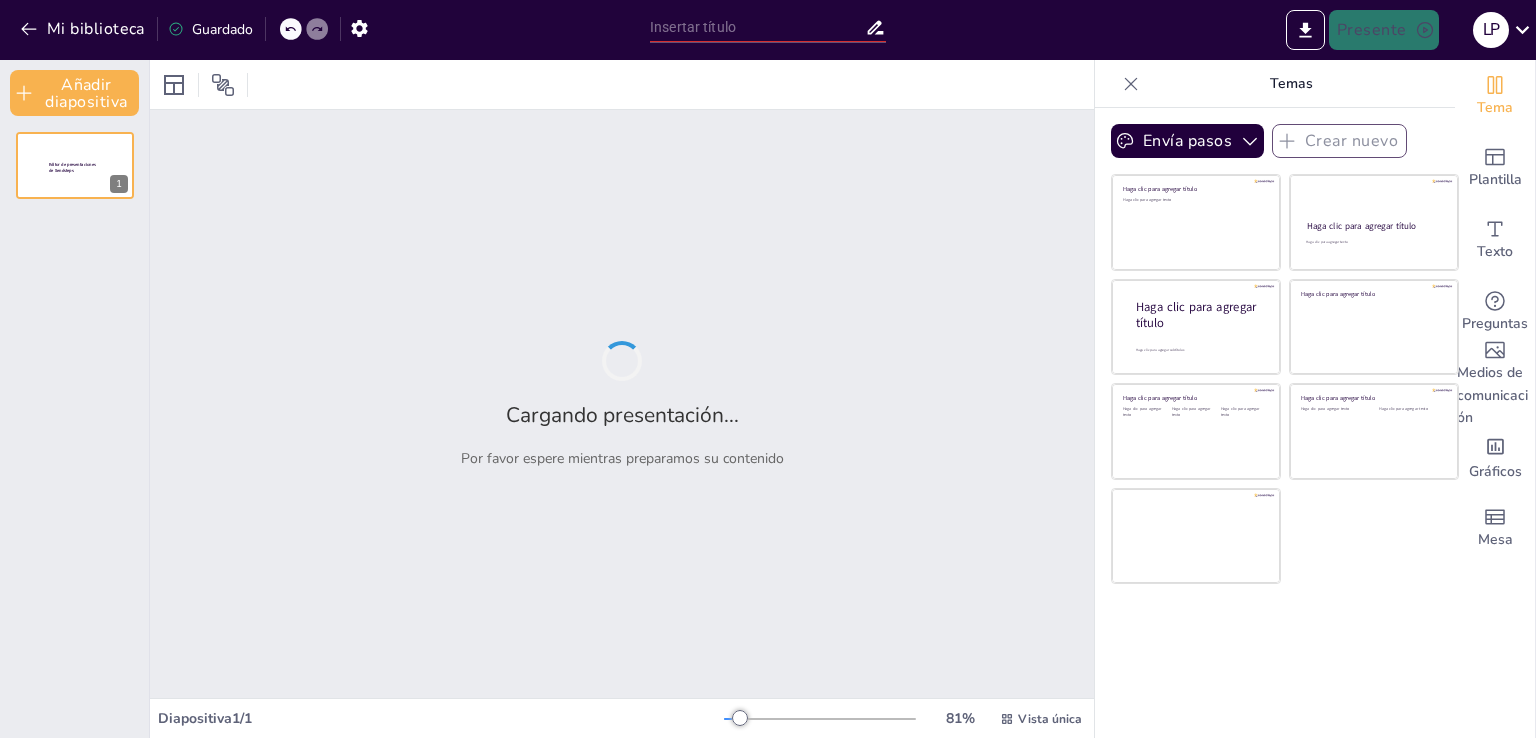 type on "Innovaciones Clave en la Historia de la Computación: Un Recorrido Cronológico" 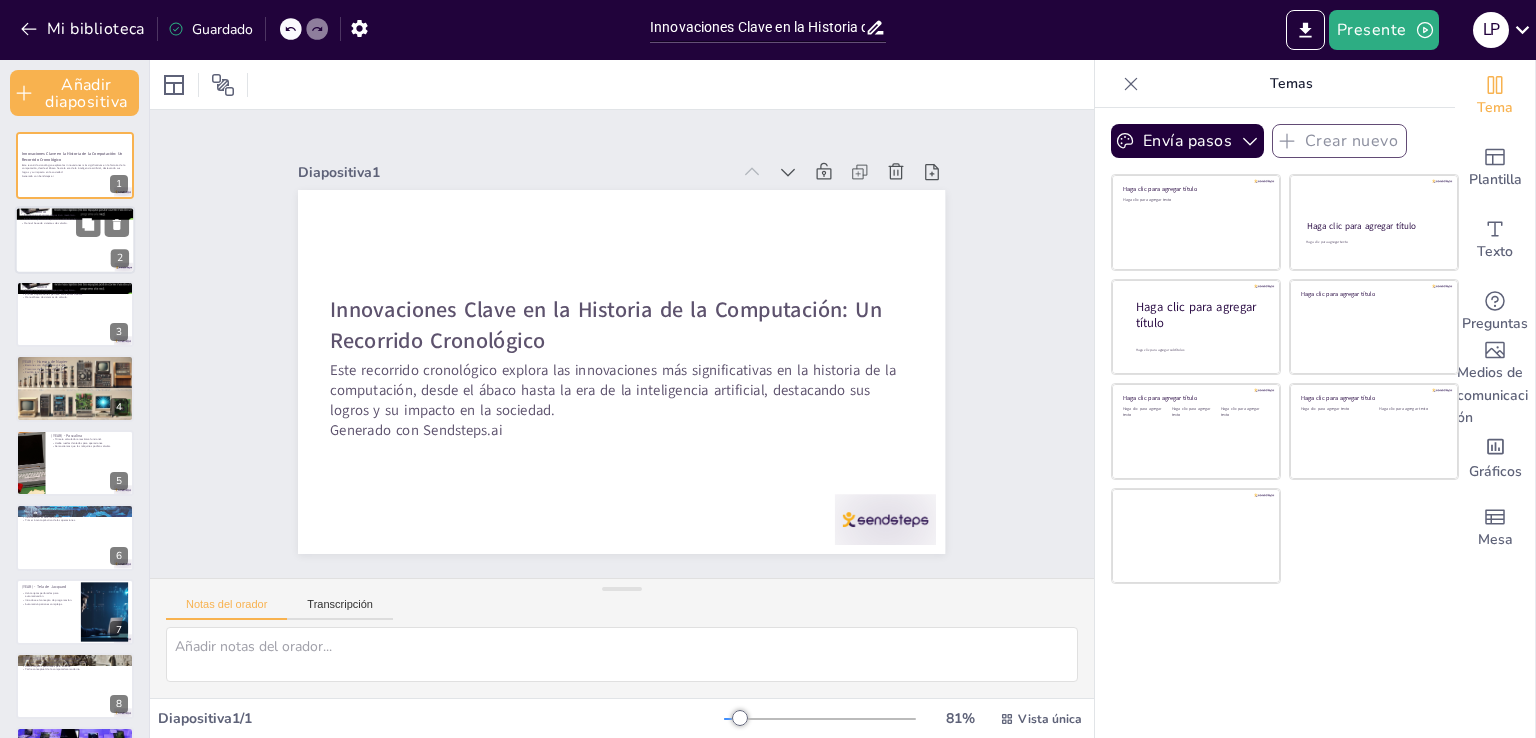 click at bounding box center [75, 240] 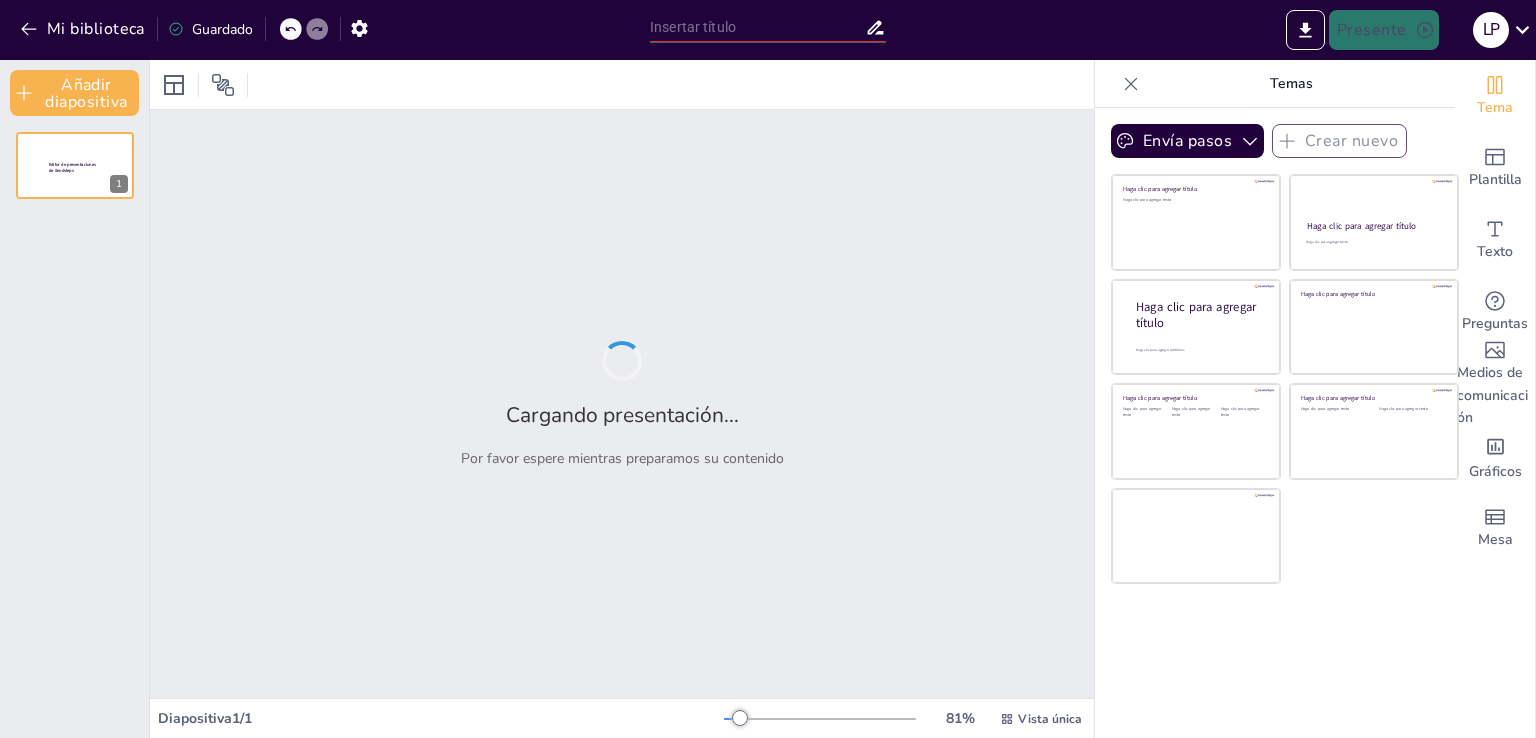 type on "Innovaciones Clave en la Historia de la Computación: Un Recorrido Cronológico" 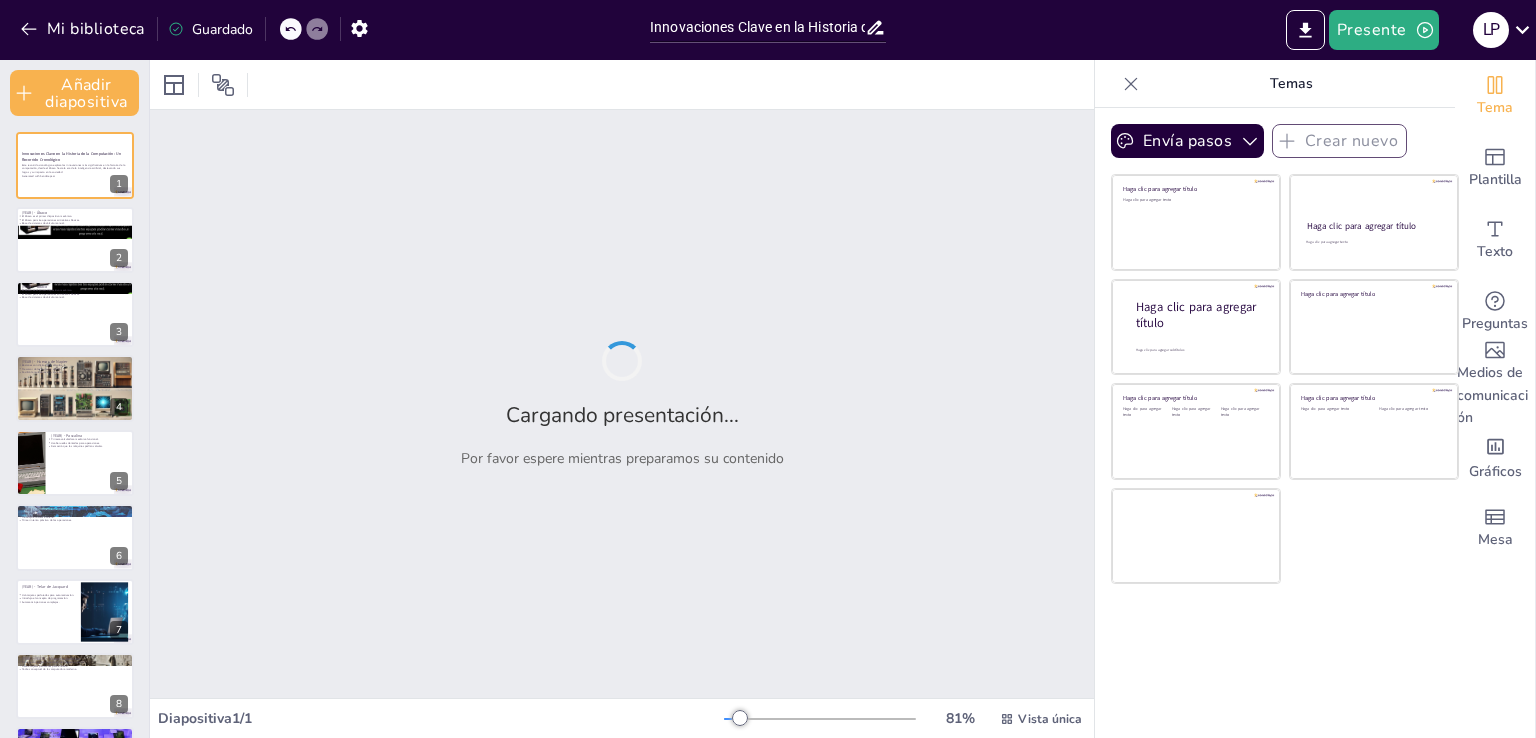 drag, startPoint x: 912, startPoint y: 224, endPoint x: 900, endPoint y: 328, distance: 104.69002 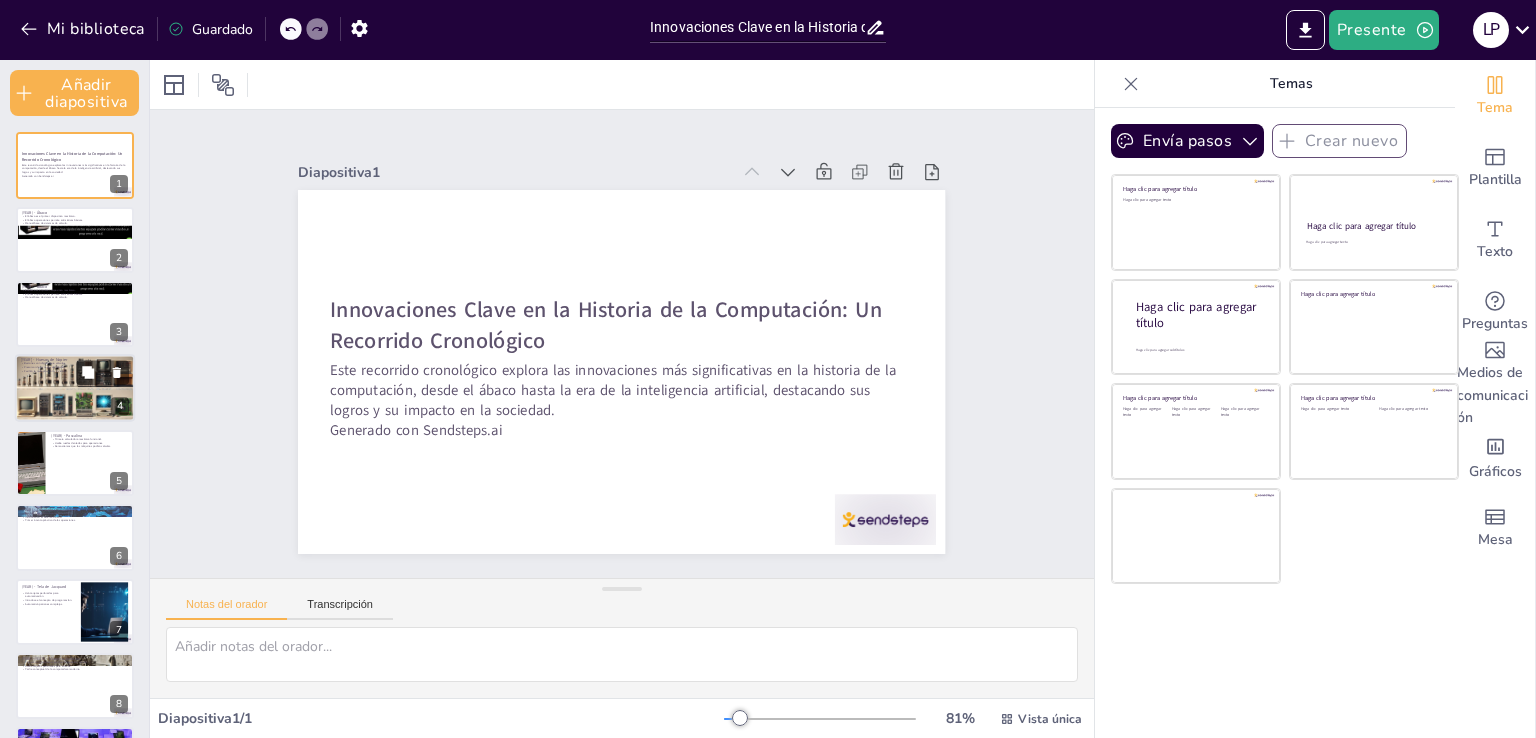 click at bounding box center [75, 388] 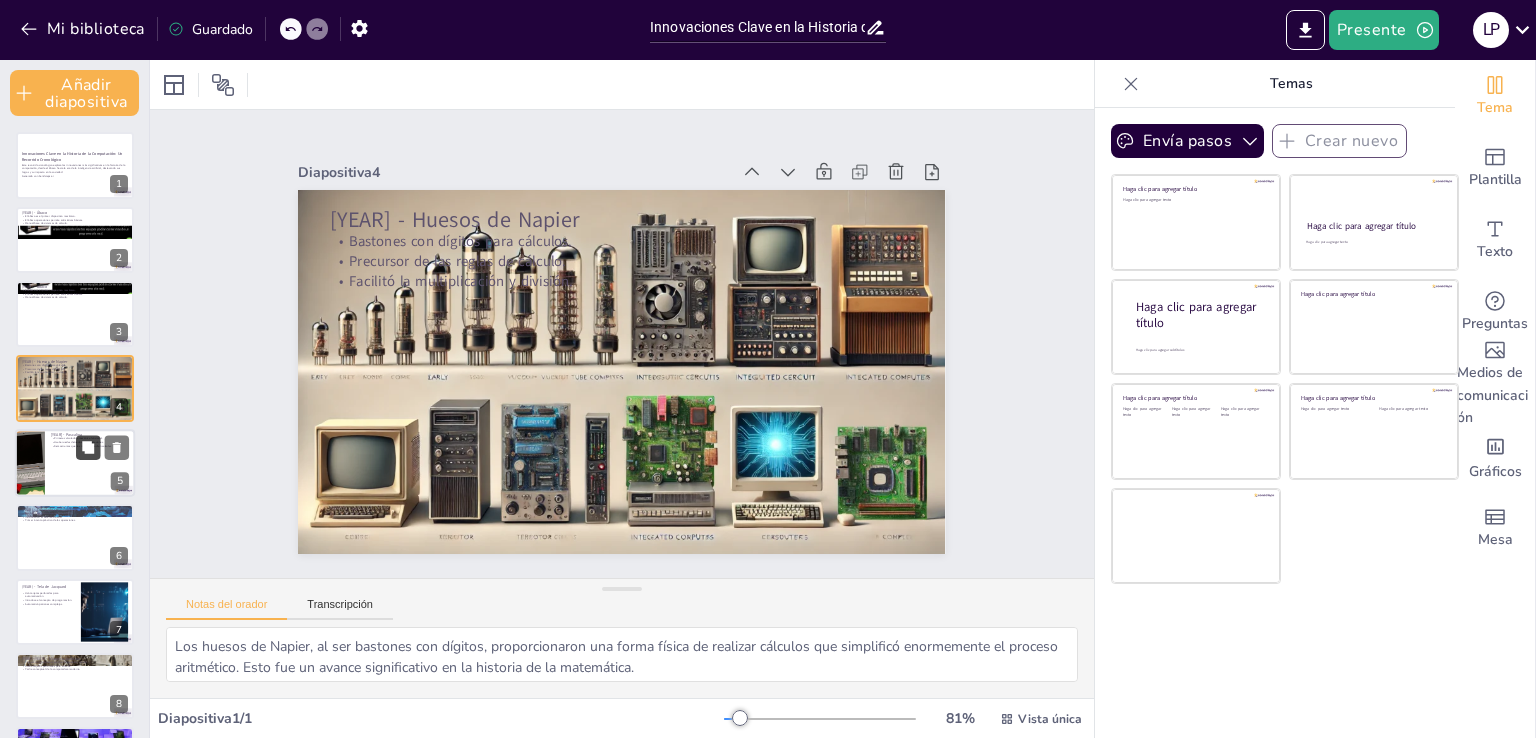 click 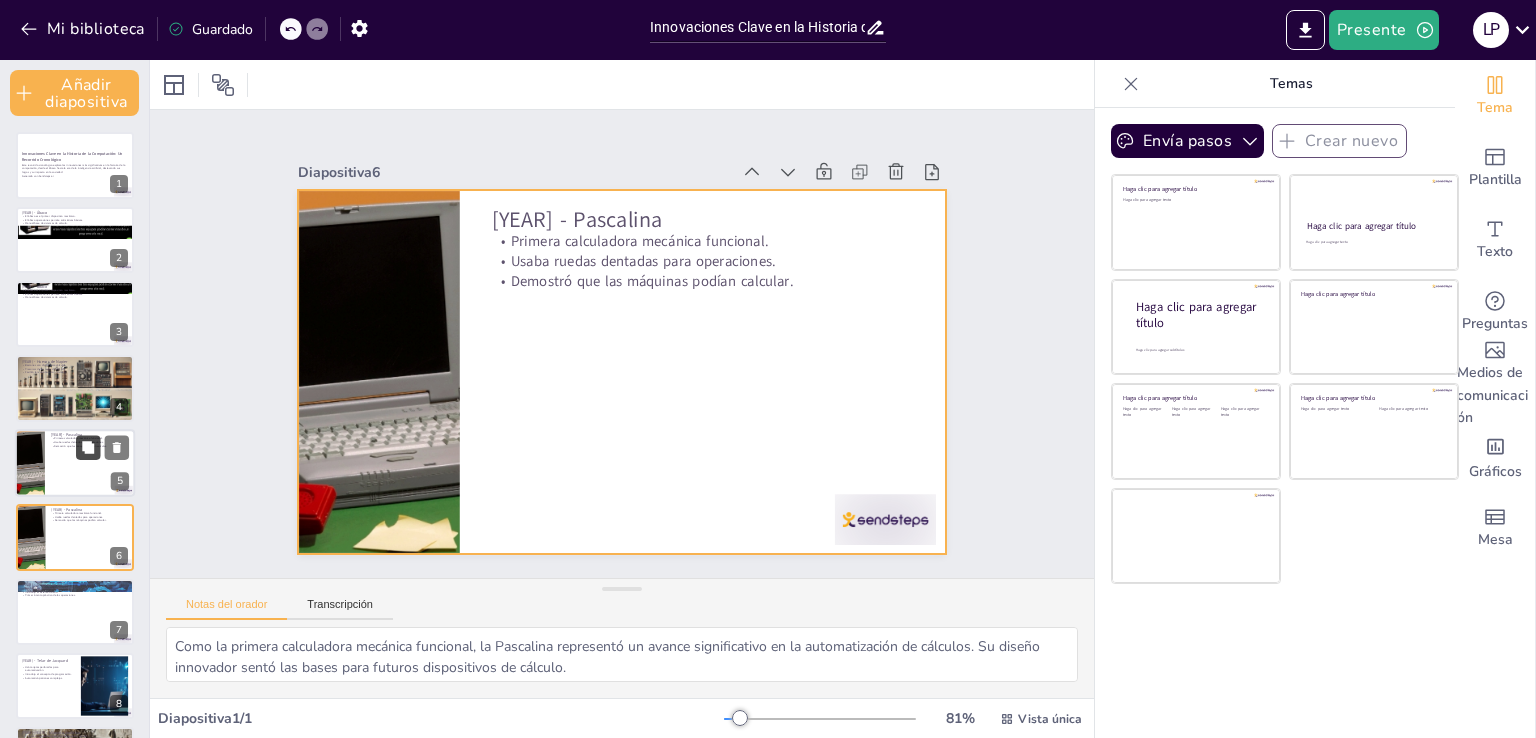 scroll, scrollTop: 110, scrollLeft: 0, axis: vertical 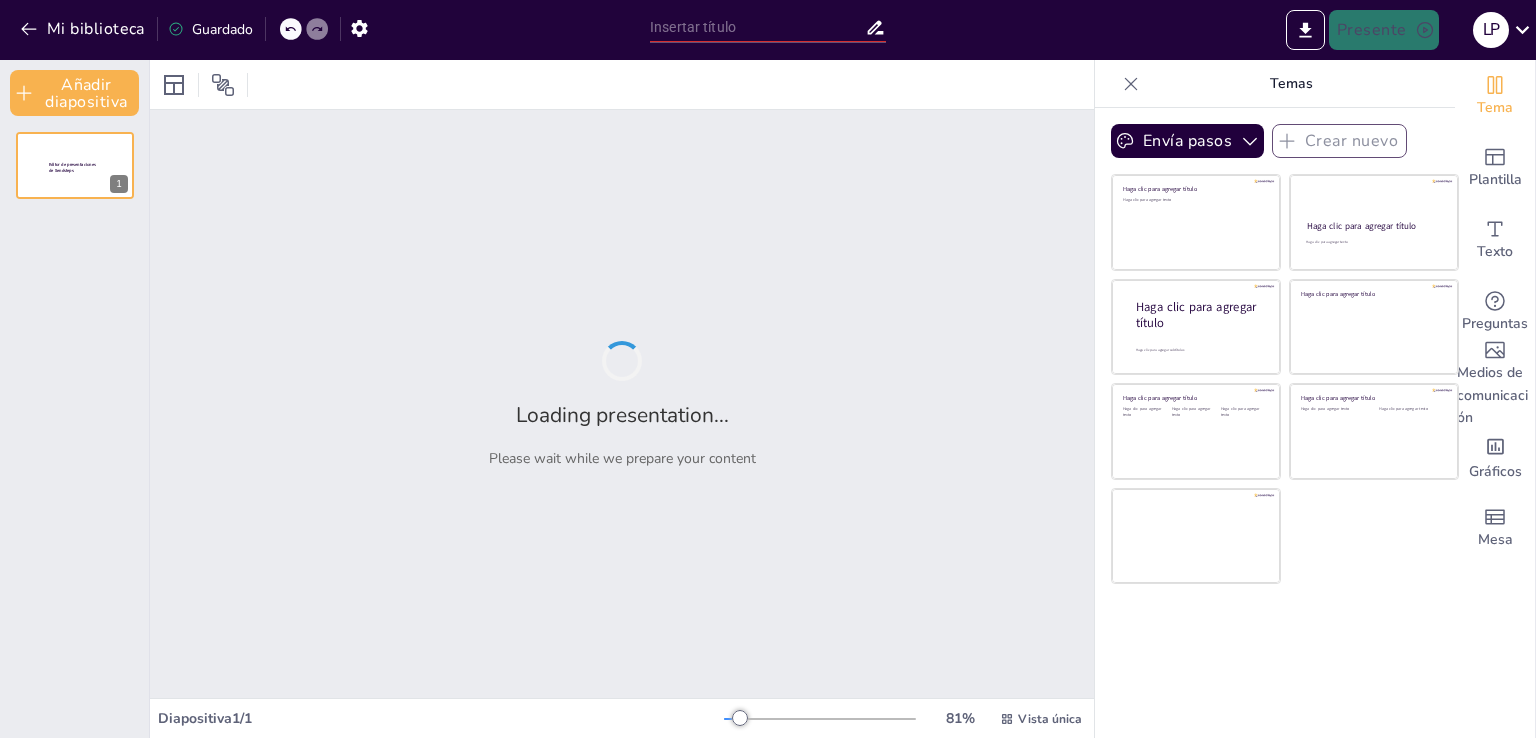 type on "Innovaciones Clave en la Historia de la Computación: Un Recorrido Cronológico" 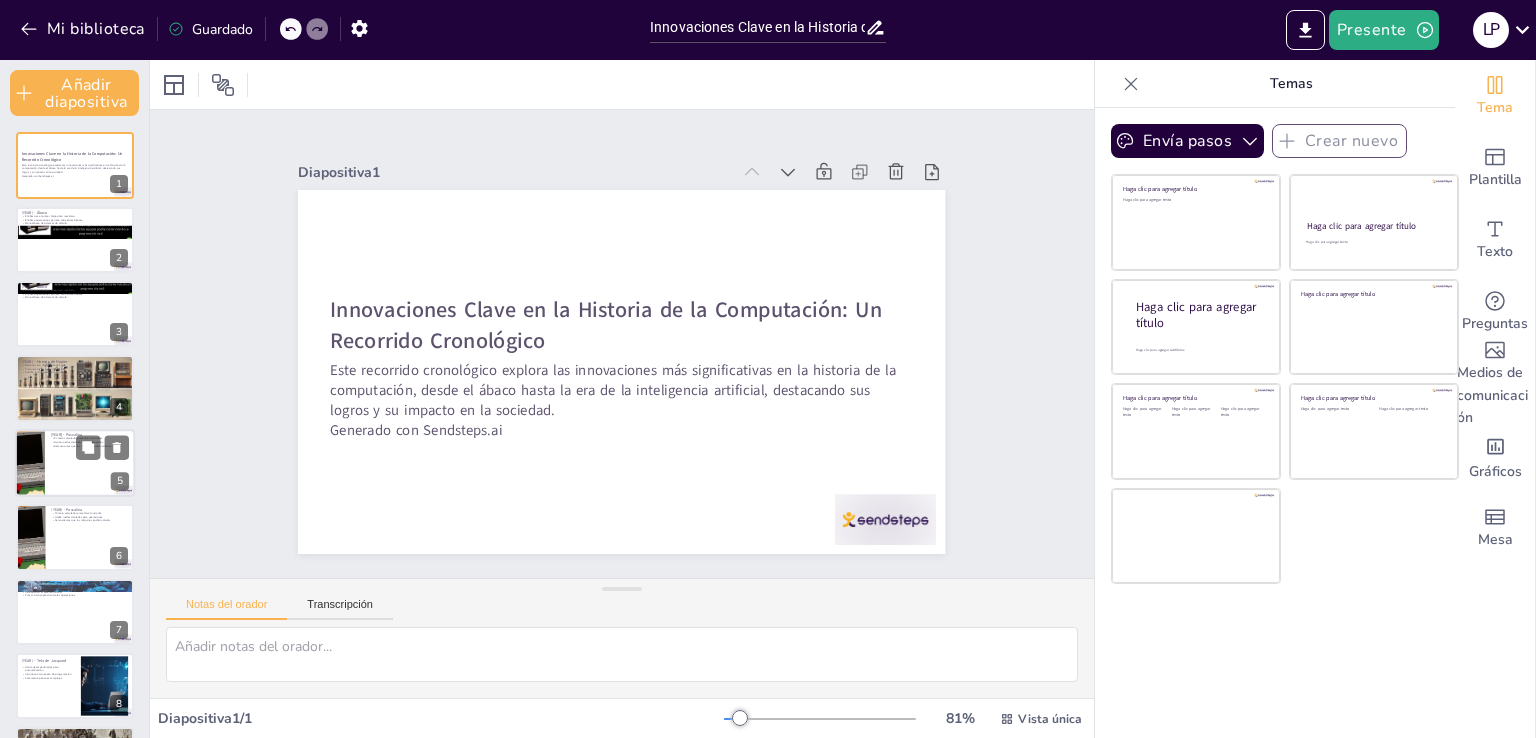 click at bounding box center [75, 463] 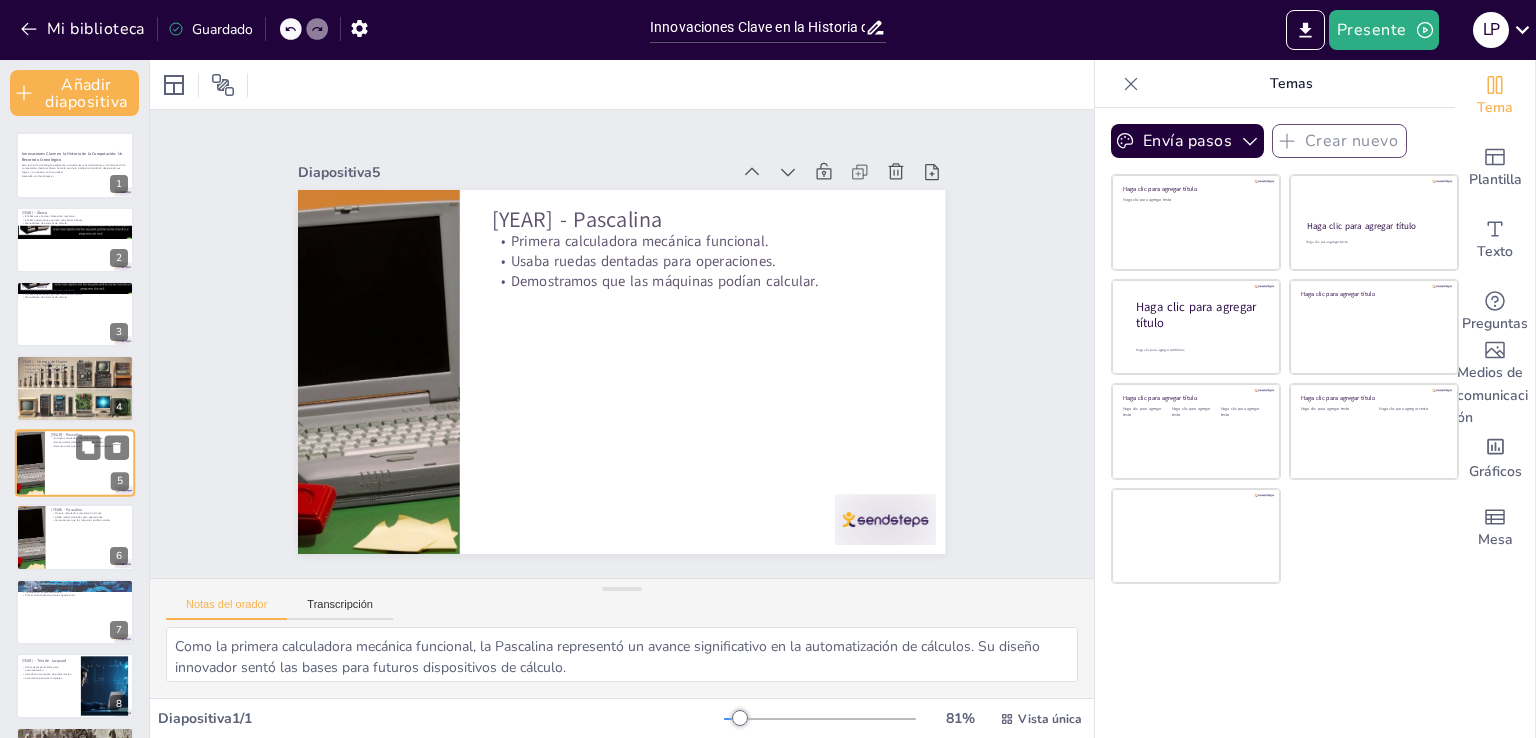 scroll, scrollTop: 36, scrollLeft: 0, axis: vertical 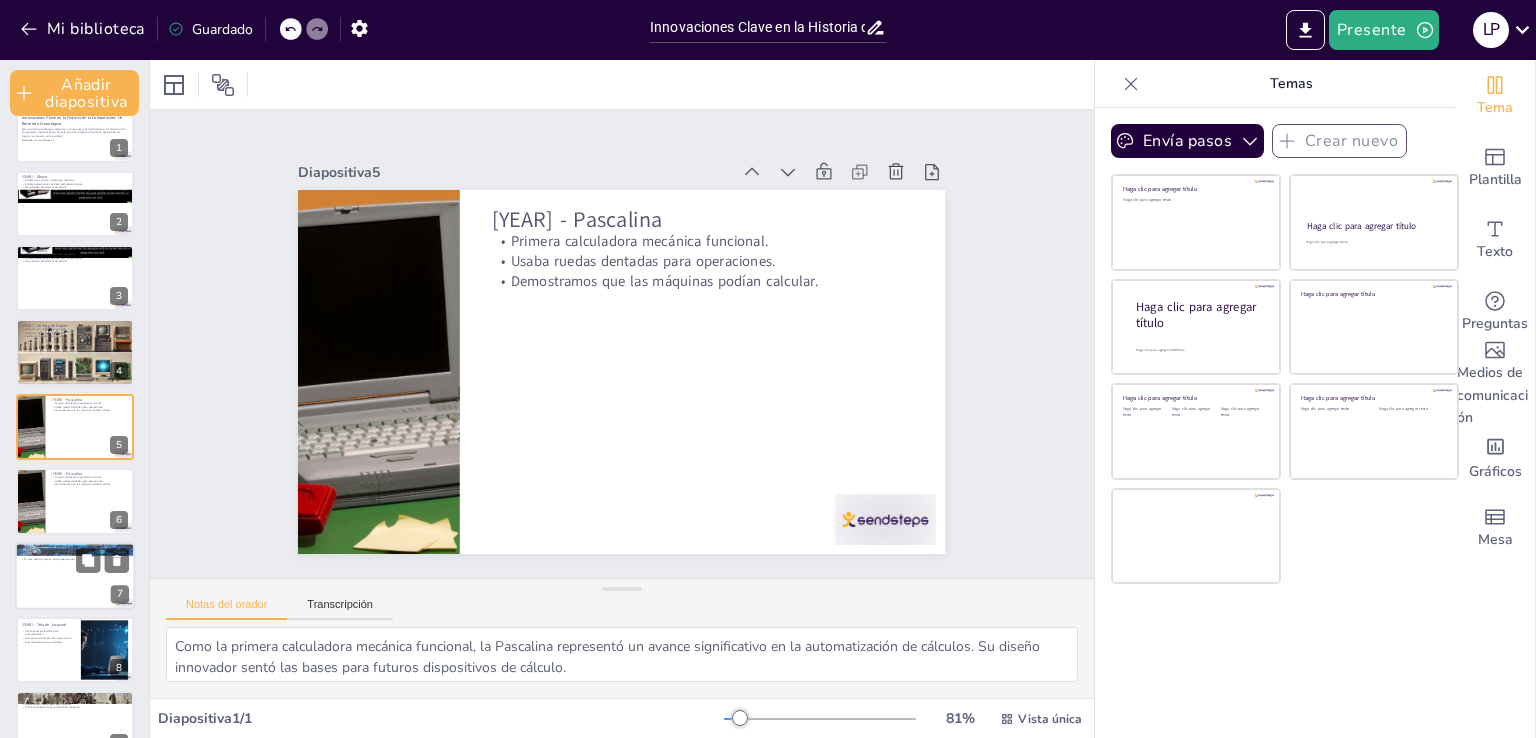 click at bounding box center (75, 576) 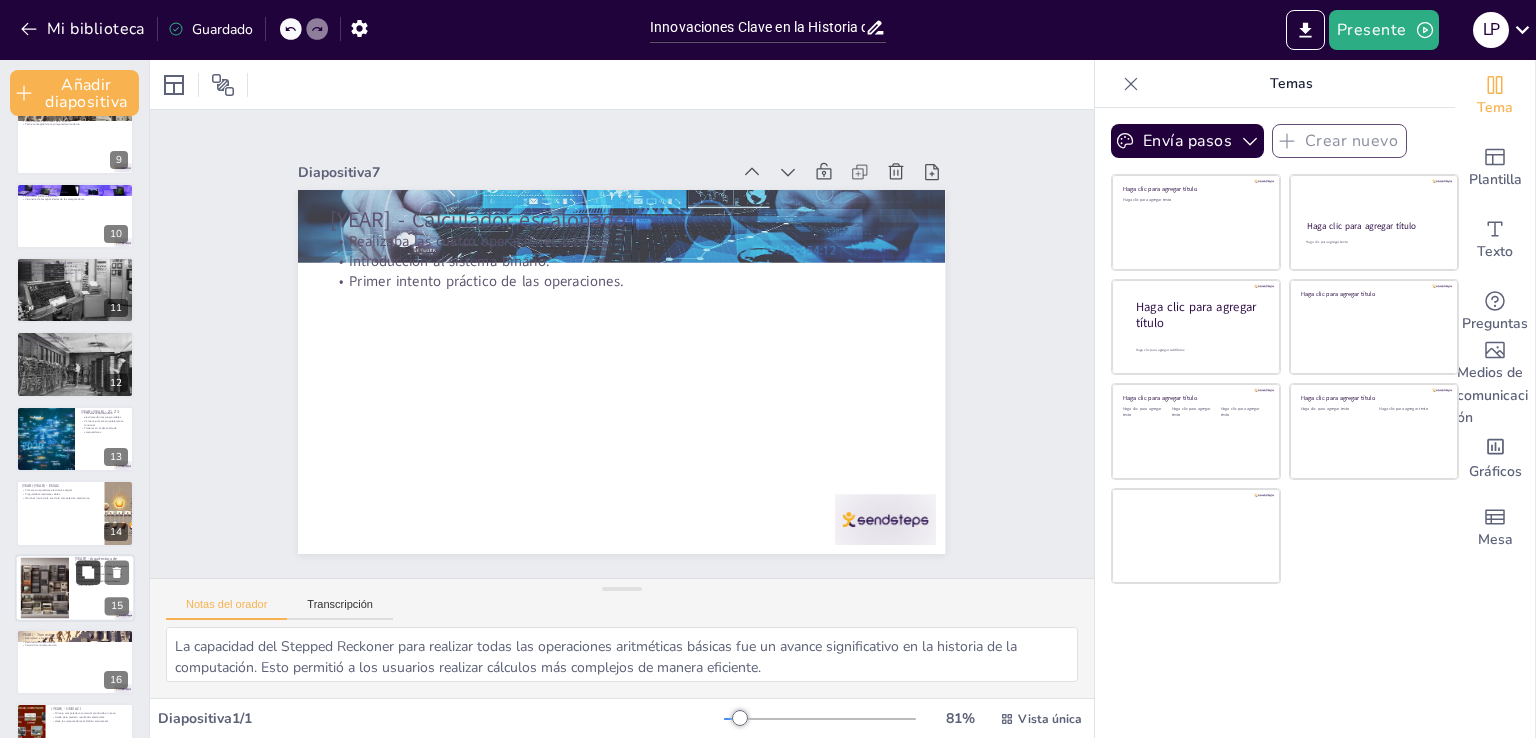 scroll, scrollTop: 684, scrollLeft: 0, axis: vertical 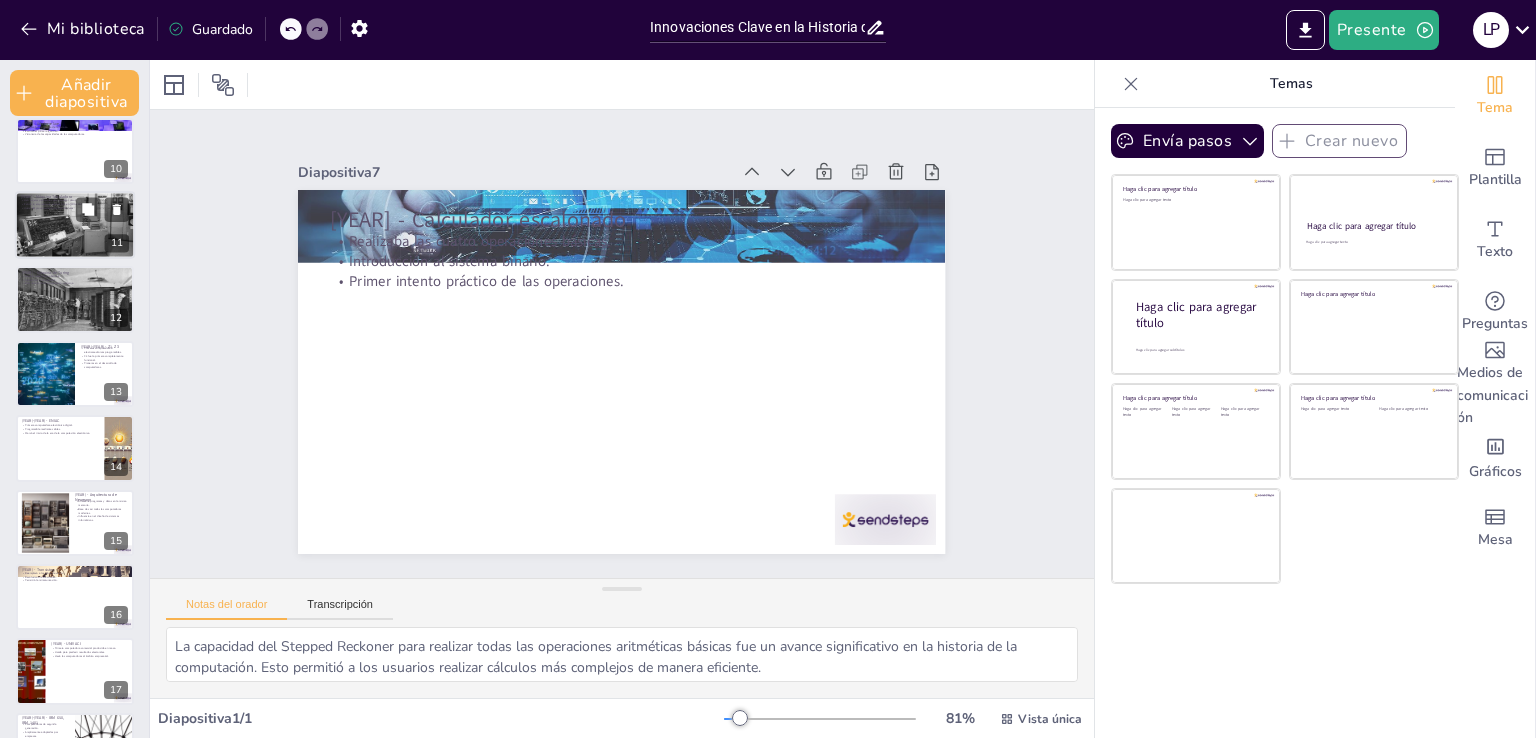 click at bounding box center [75, 225] 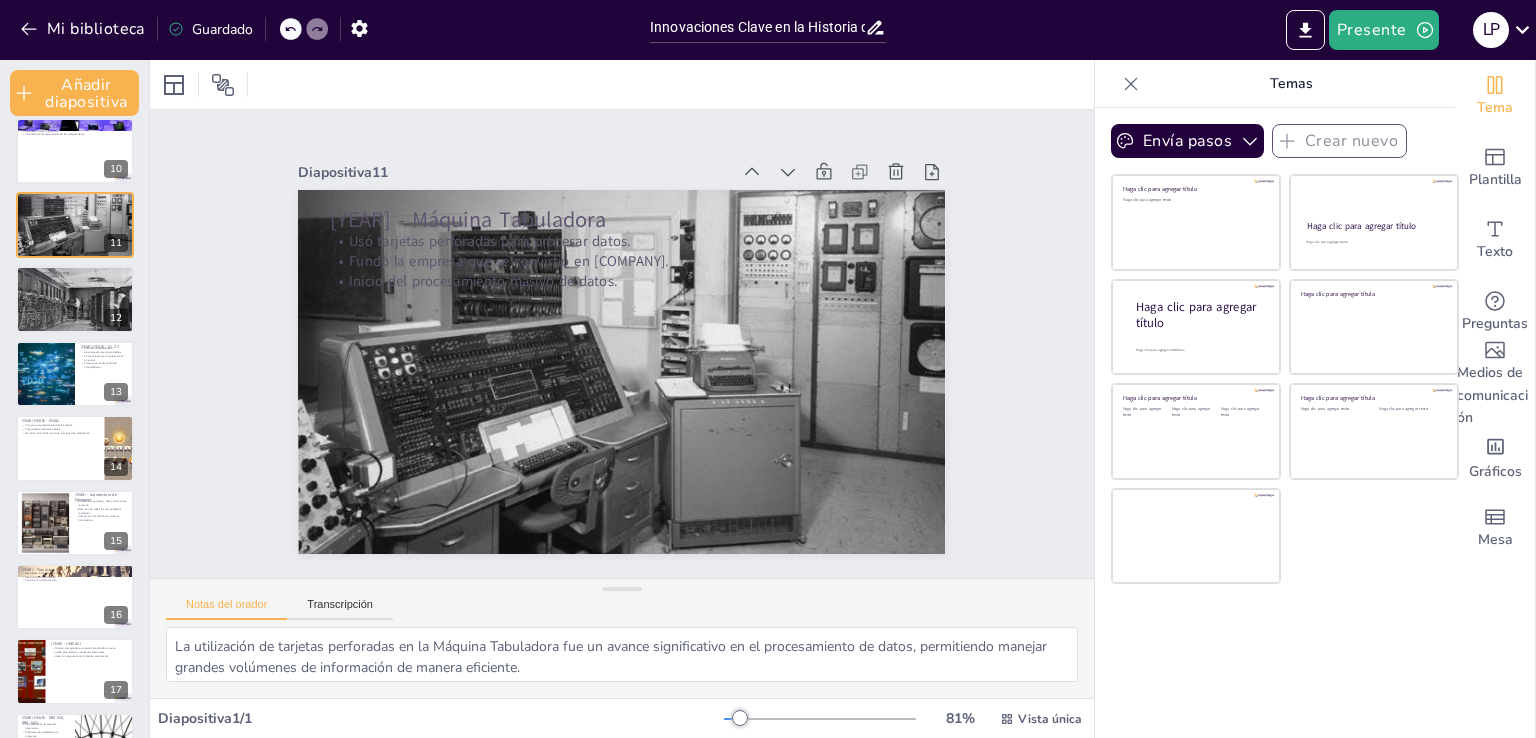 scroll, scrollTop: 482, scrollLeft: 0, axis: vertical 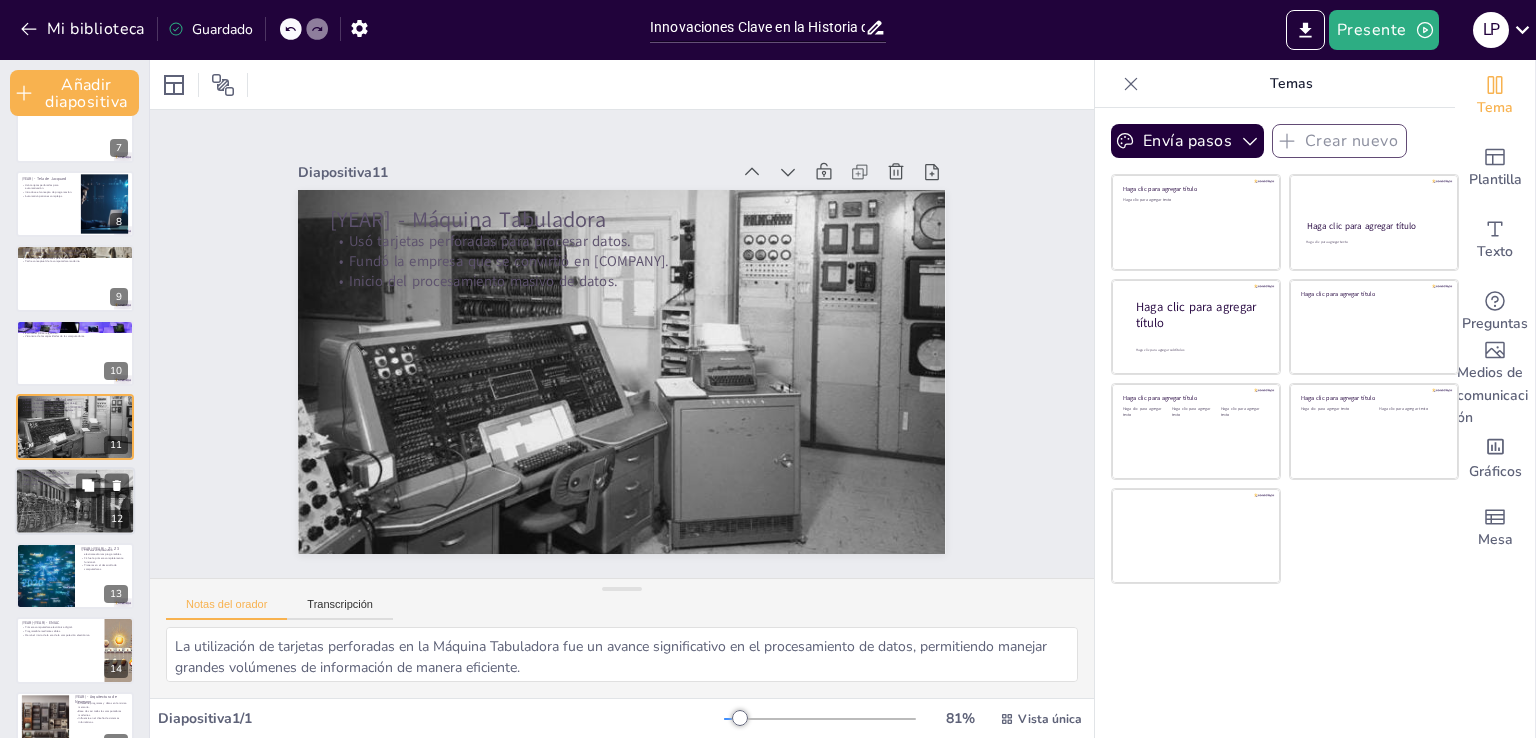 click at bounding box center (75, 502) 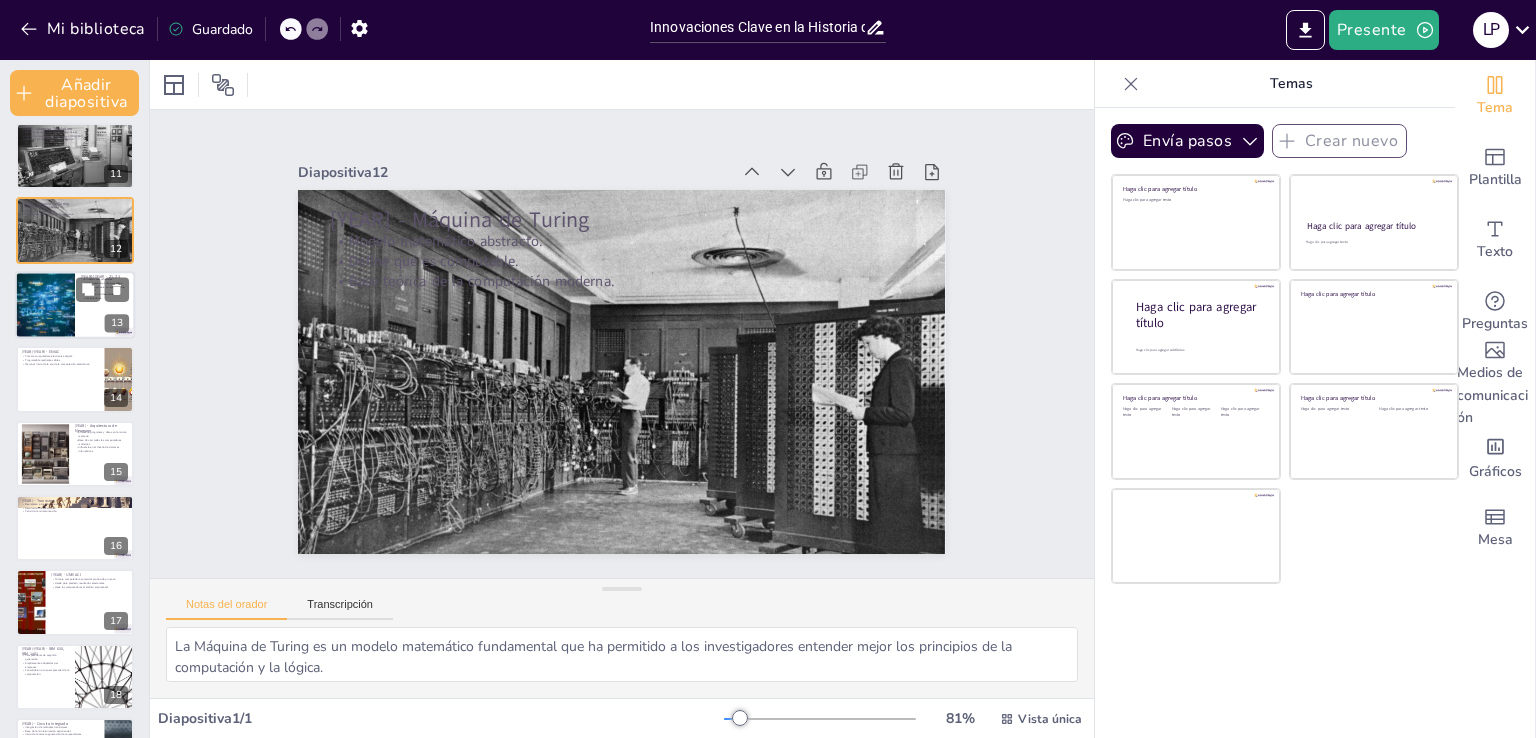 scroll, scrollTop: 856, scrollLeft: 0, axis: vertical 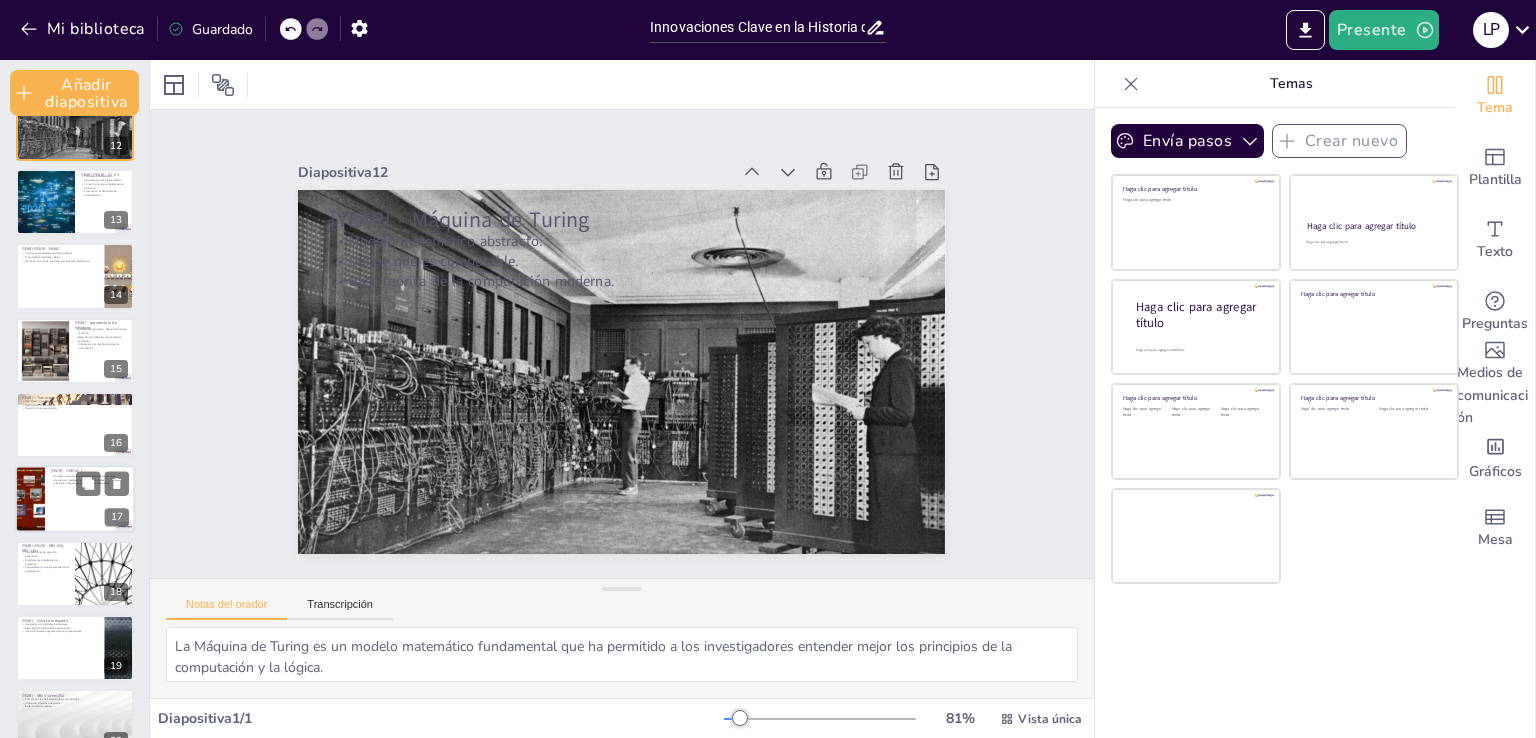 click at bounding box center [75, 500] 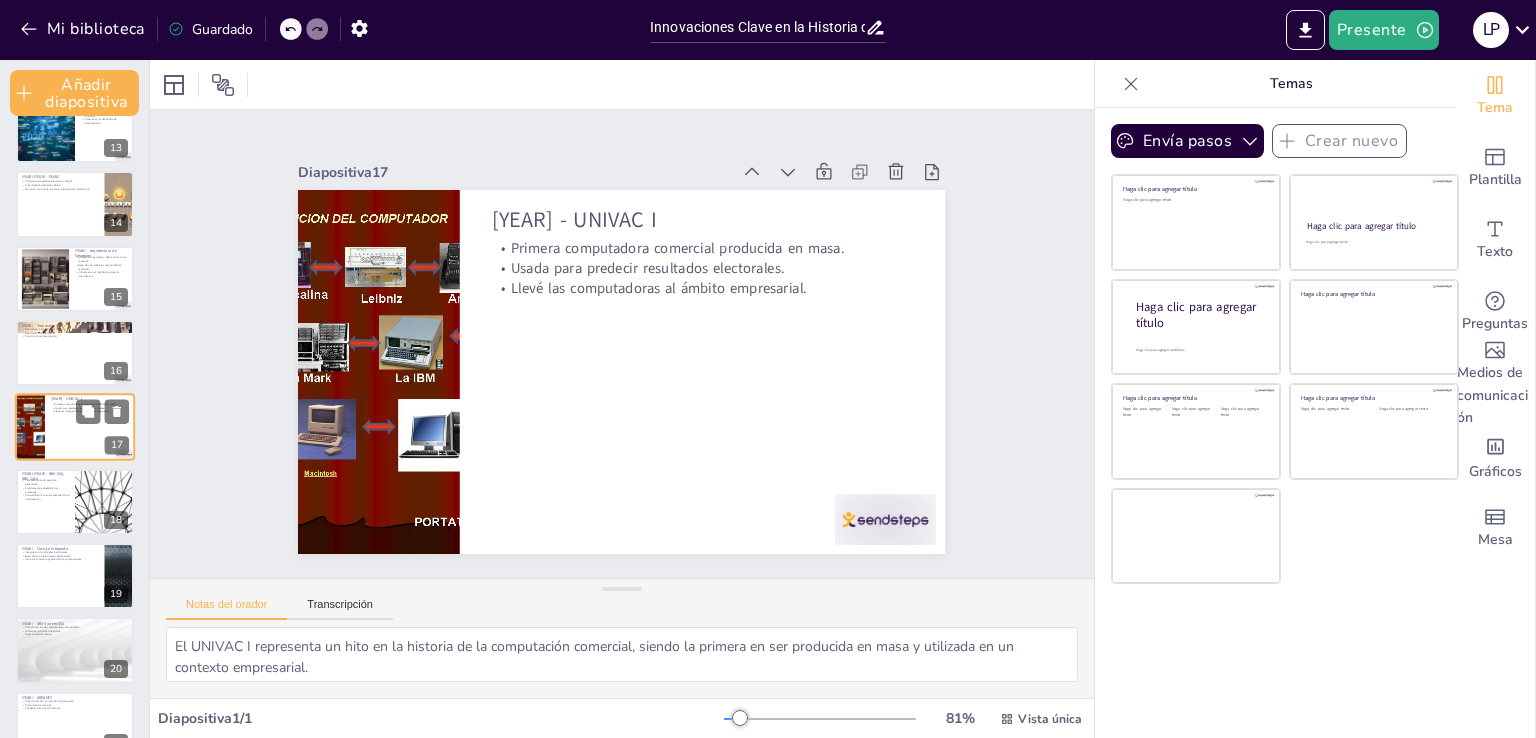 scroll, scrollTop: 1038, scrollLeft: 0, axis: vertical 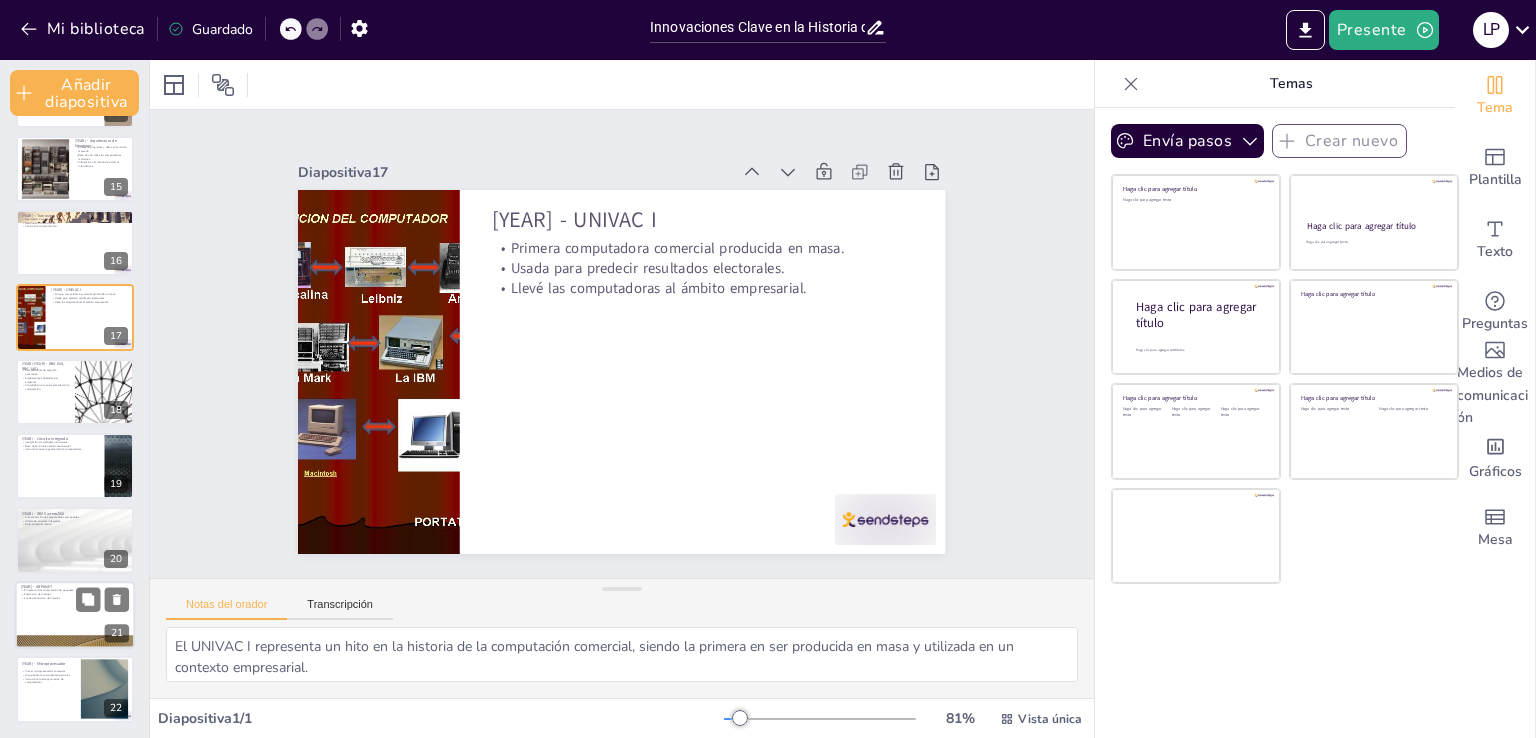 click at bounding box center (75, 615) 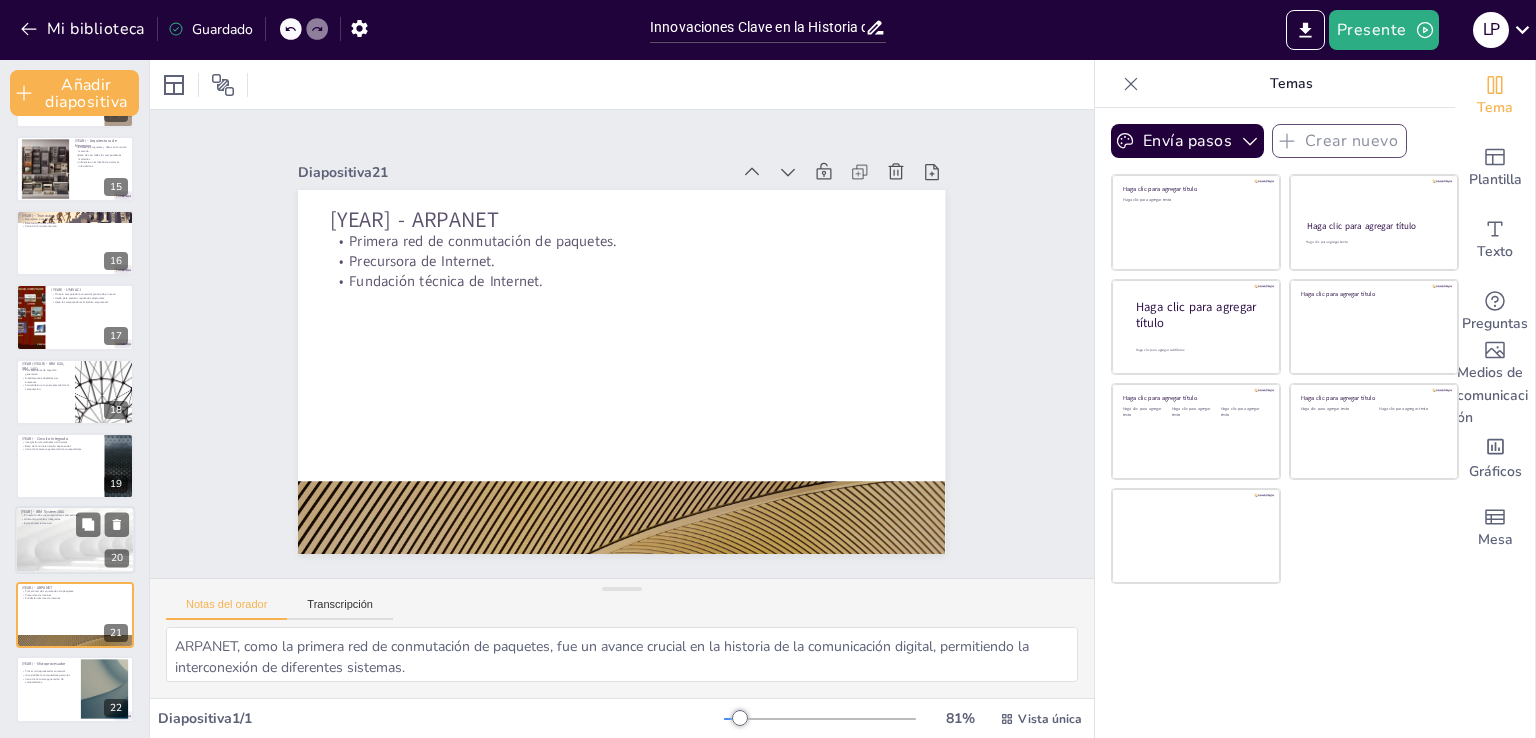 click at bounding box center (75, 541) 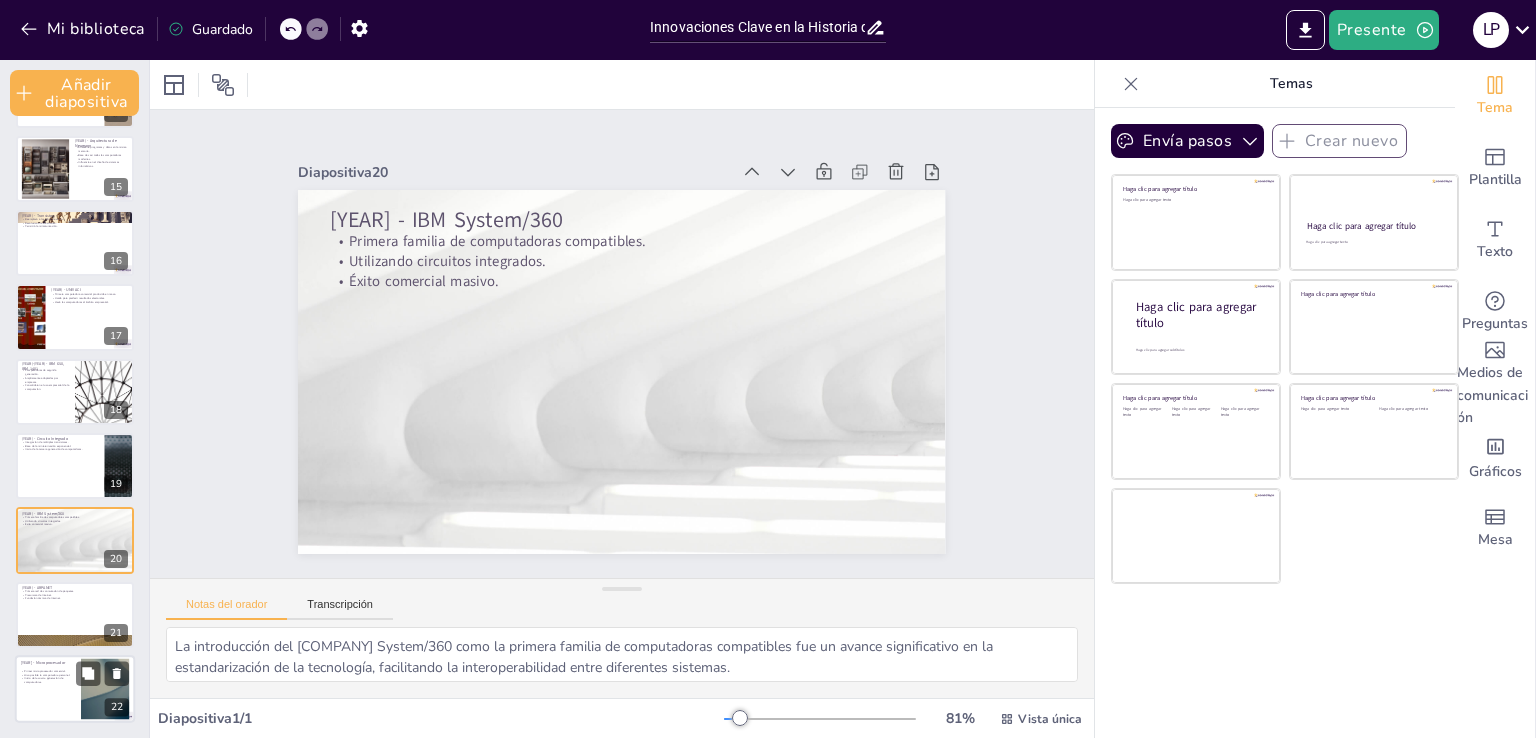 click at bounding box center (75, 689) 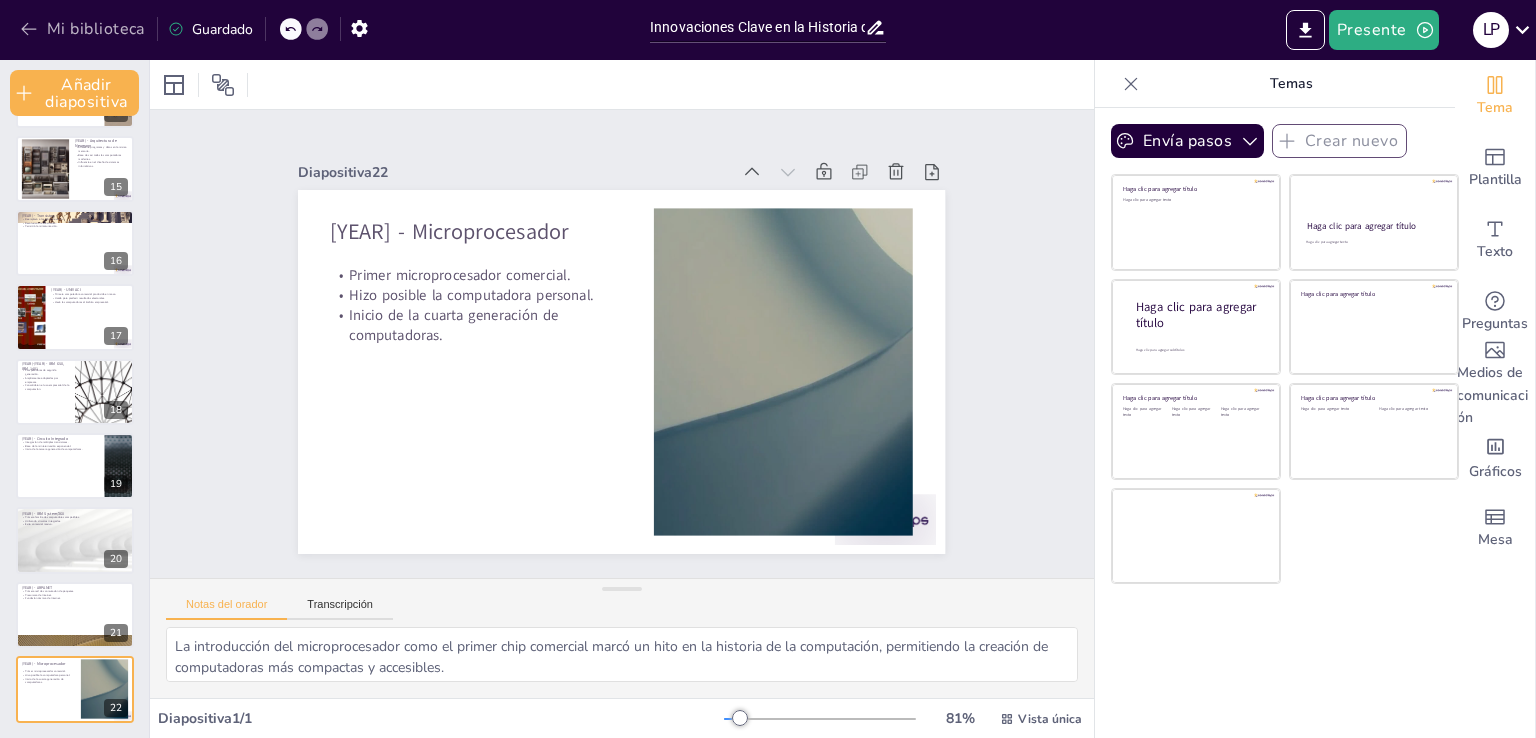 click 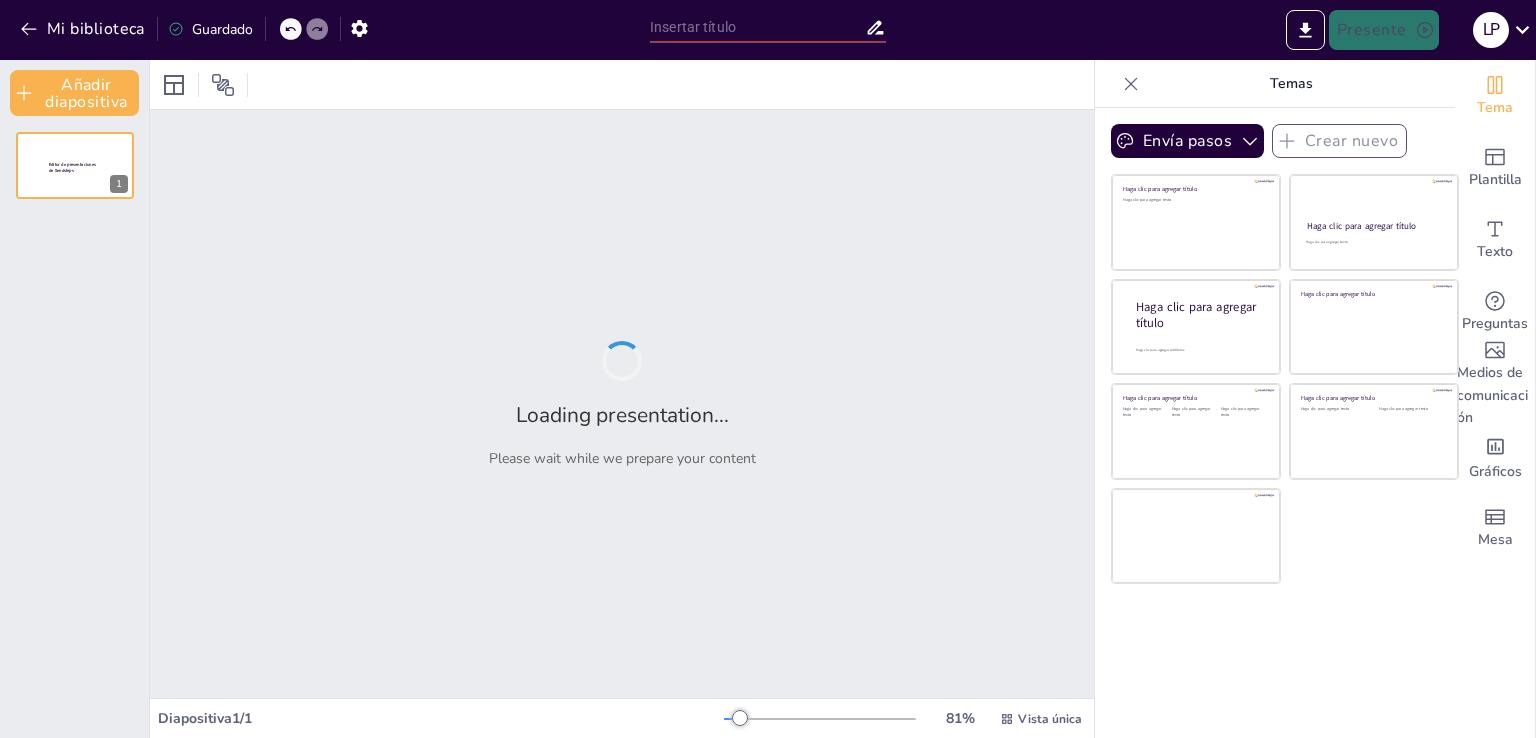 type on "Innovaciones Clave en la Historia de la Computación: Un Recorrido Cronológico" 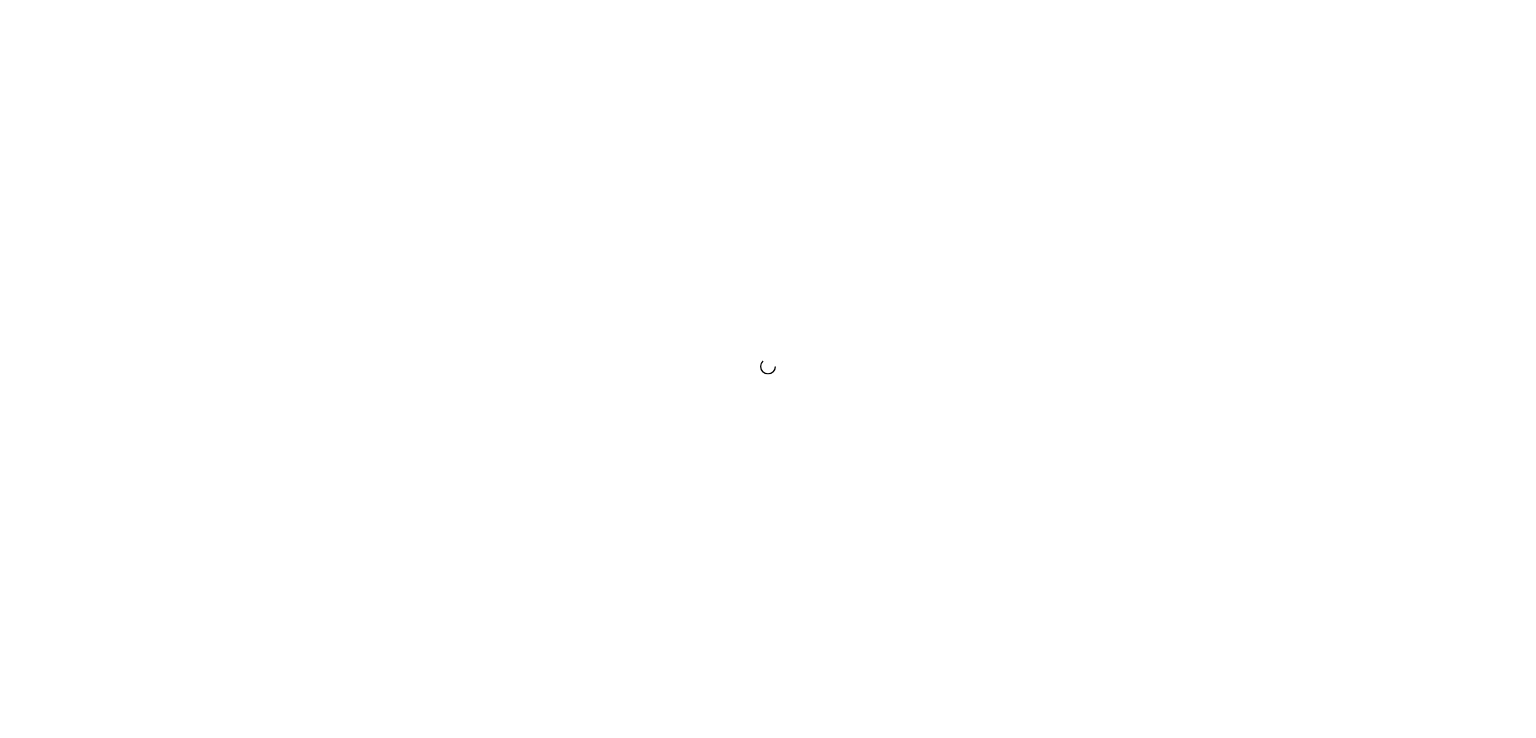 scroll, scrollTop: 0, scrollLeft: 0, axis: both 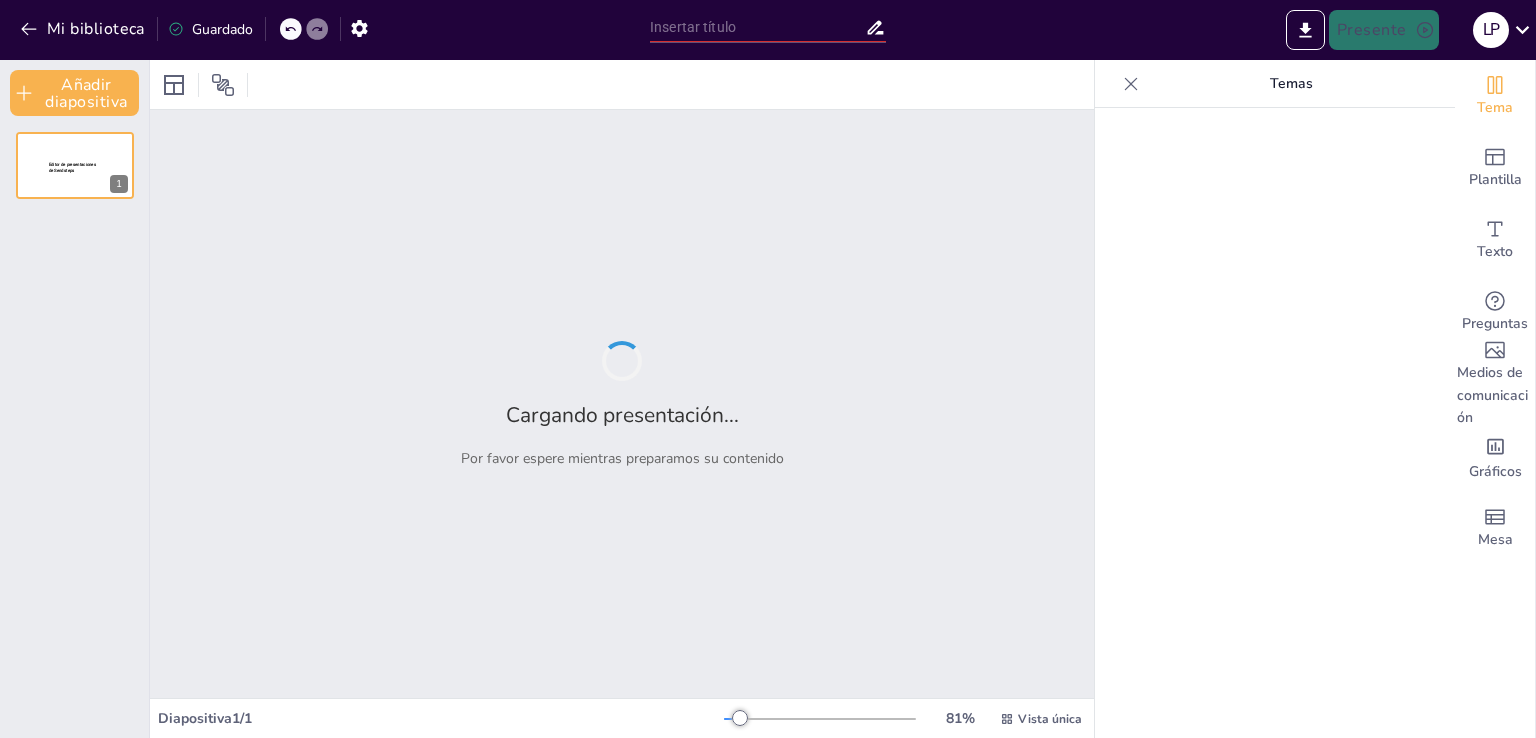 type on "De la Antigüedad a la Era Digital: Línea de Tiempo de la Computación" 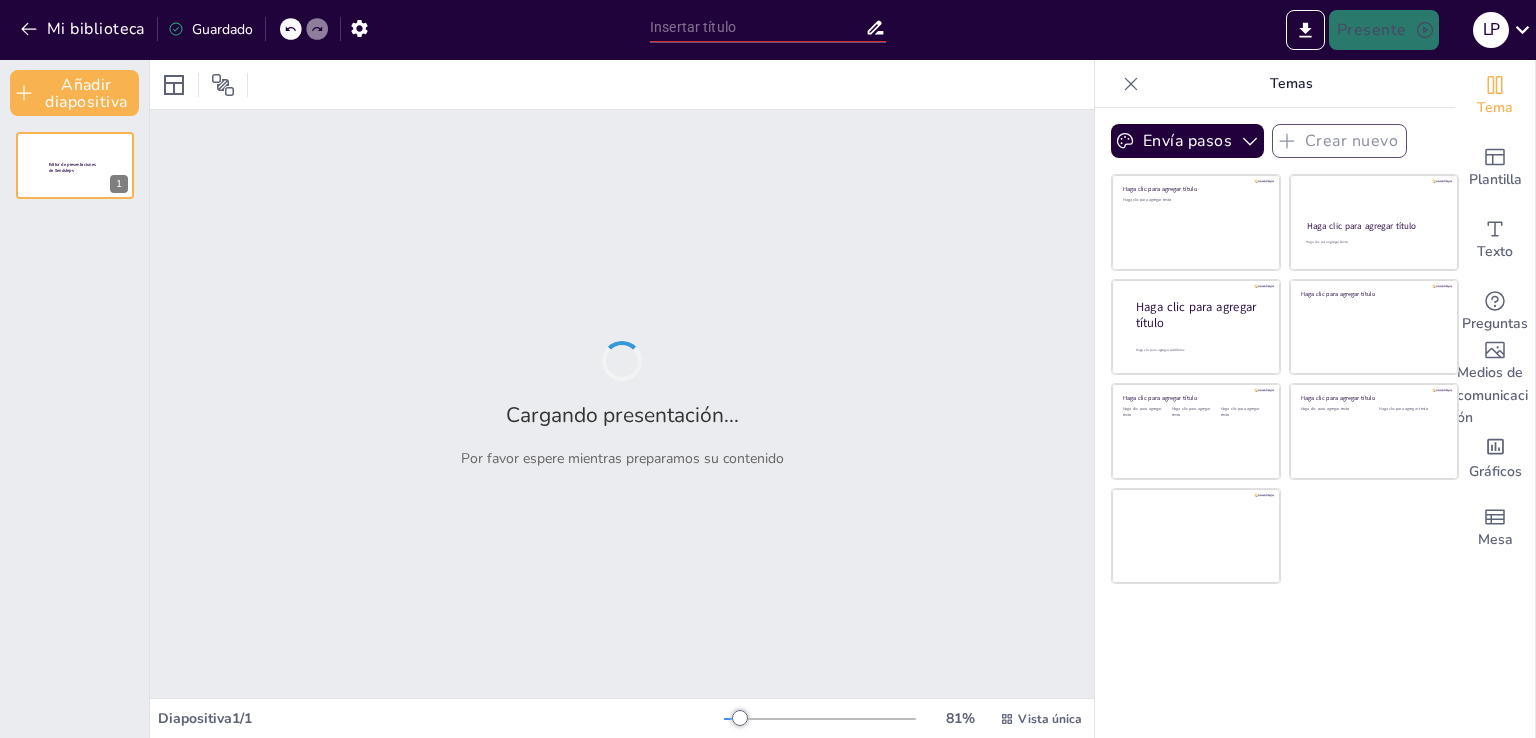 type on "De la Antigüedad a la Era Digital: Línea de Tiempo de la Computación" 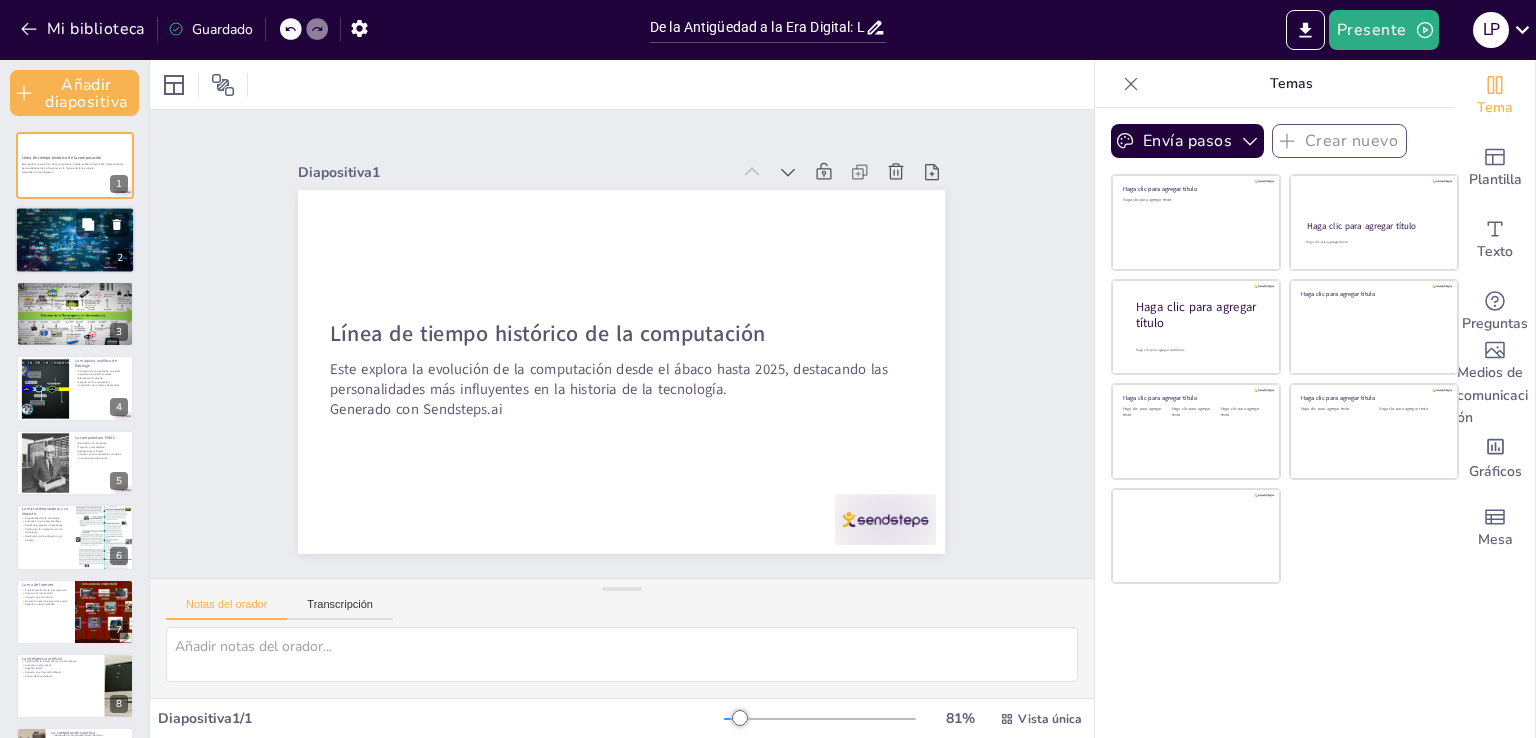 click at bounding box center [75, 240] 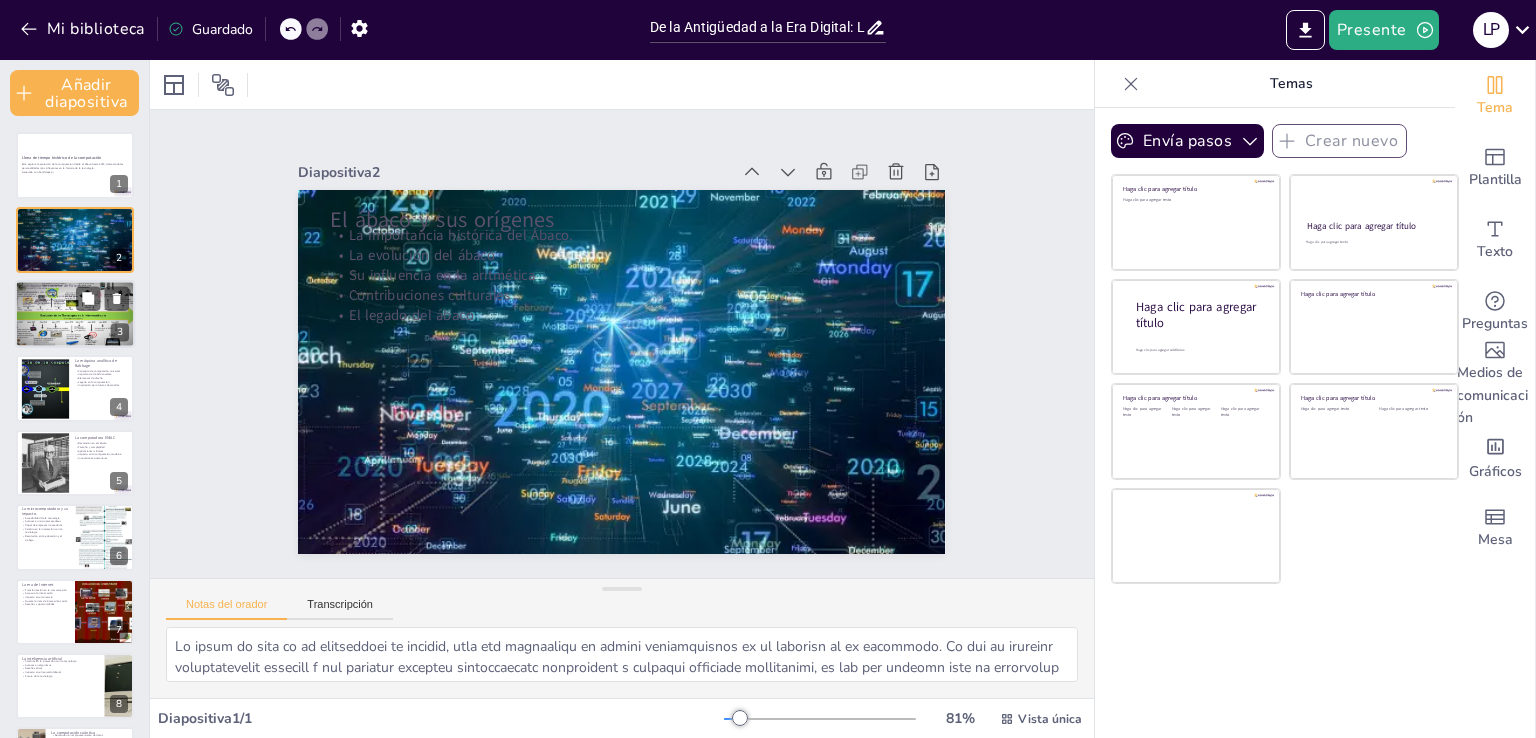 click at bounding box center [75, 314] 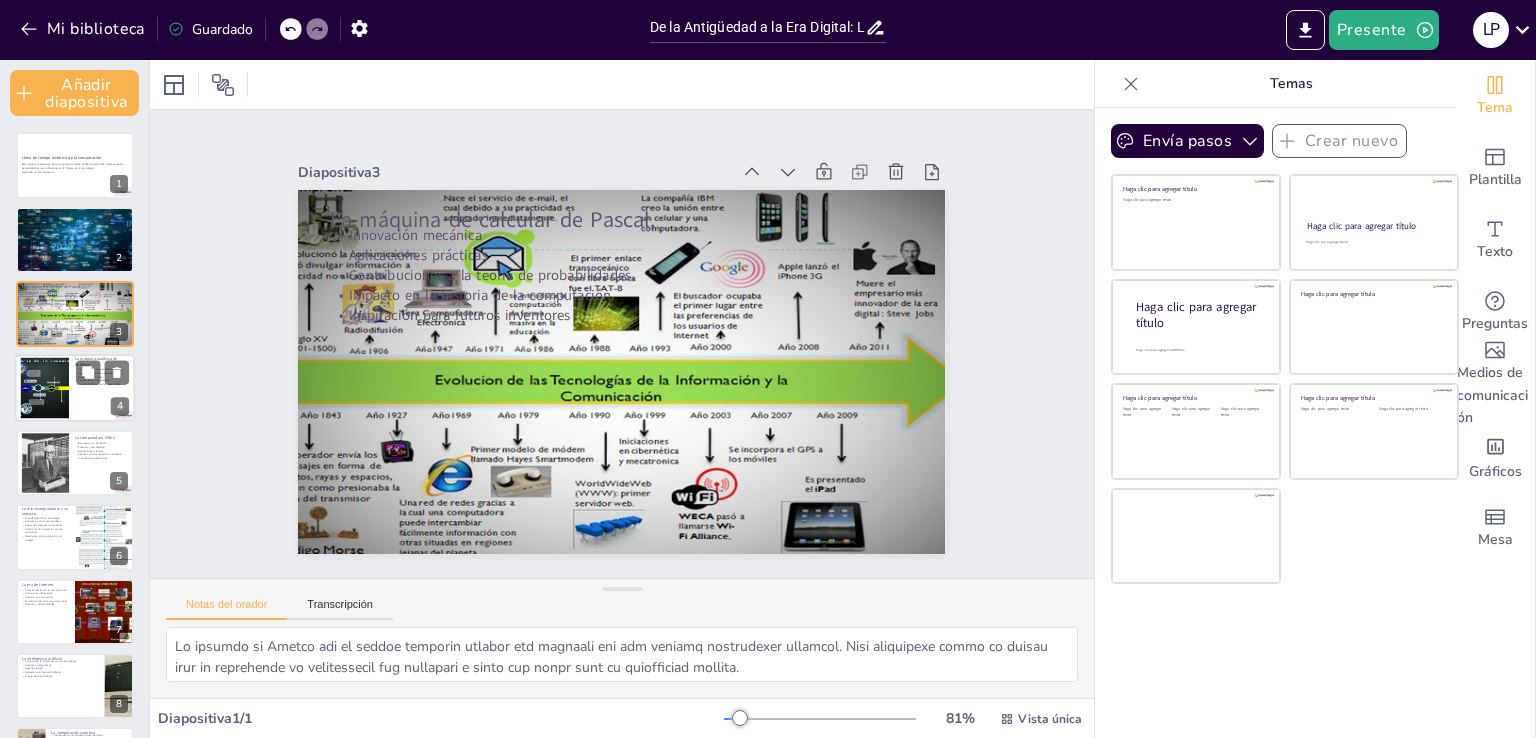 click at bounding box center [75, 389] 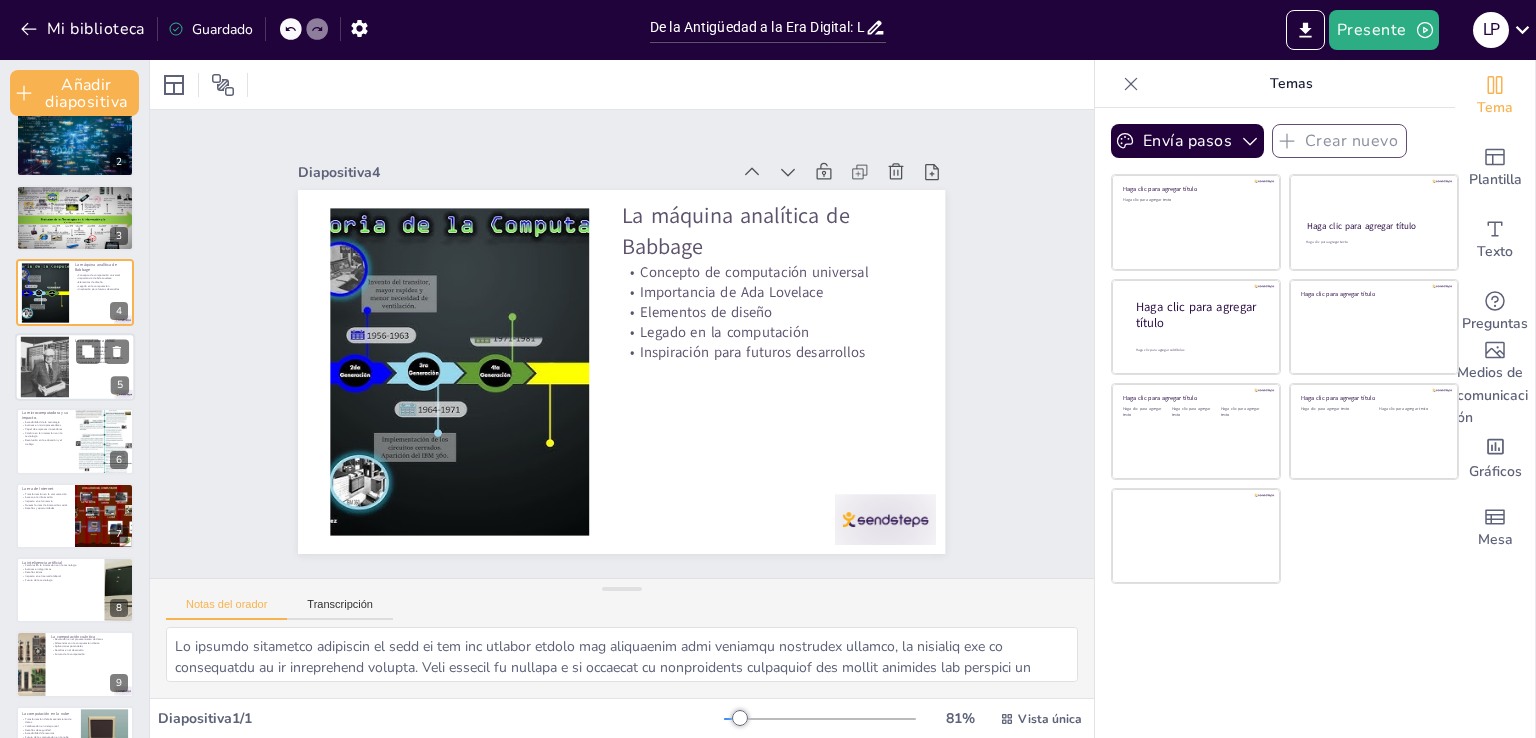 click at bounding box center (75, 367) 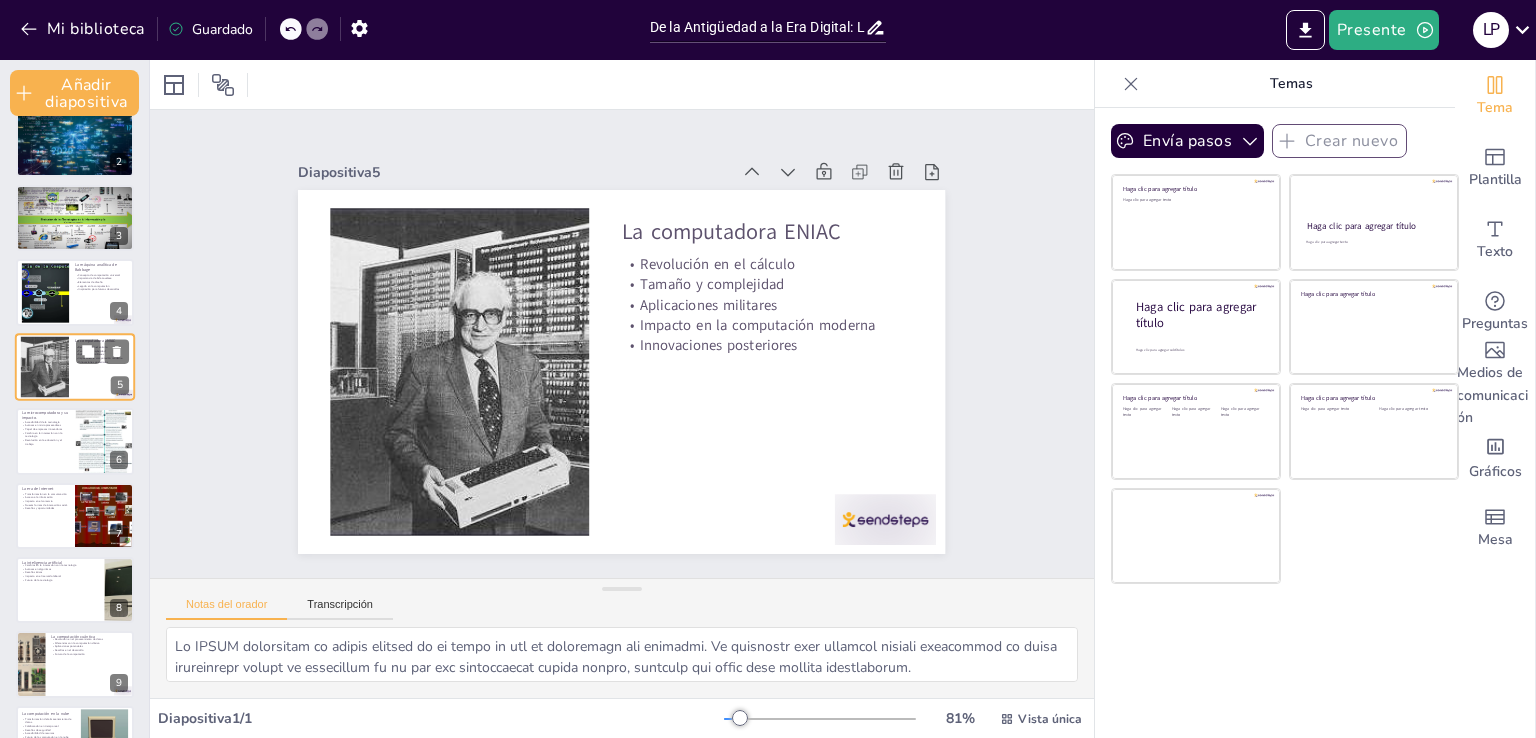 scroll, scrollTop: 36, scrollLeft: 0, axis: vertical 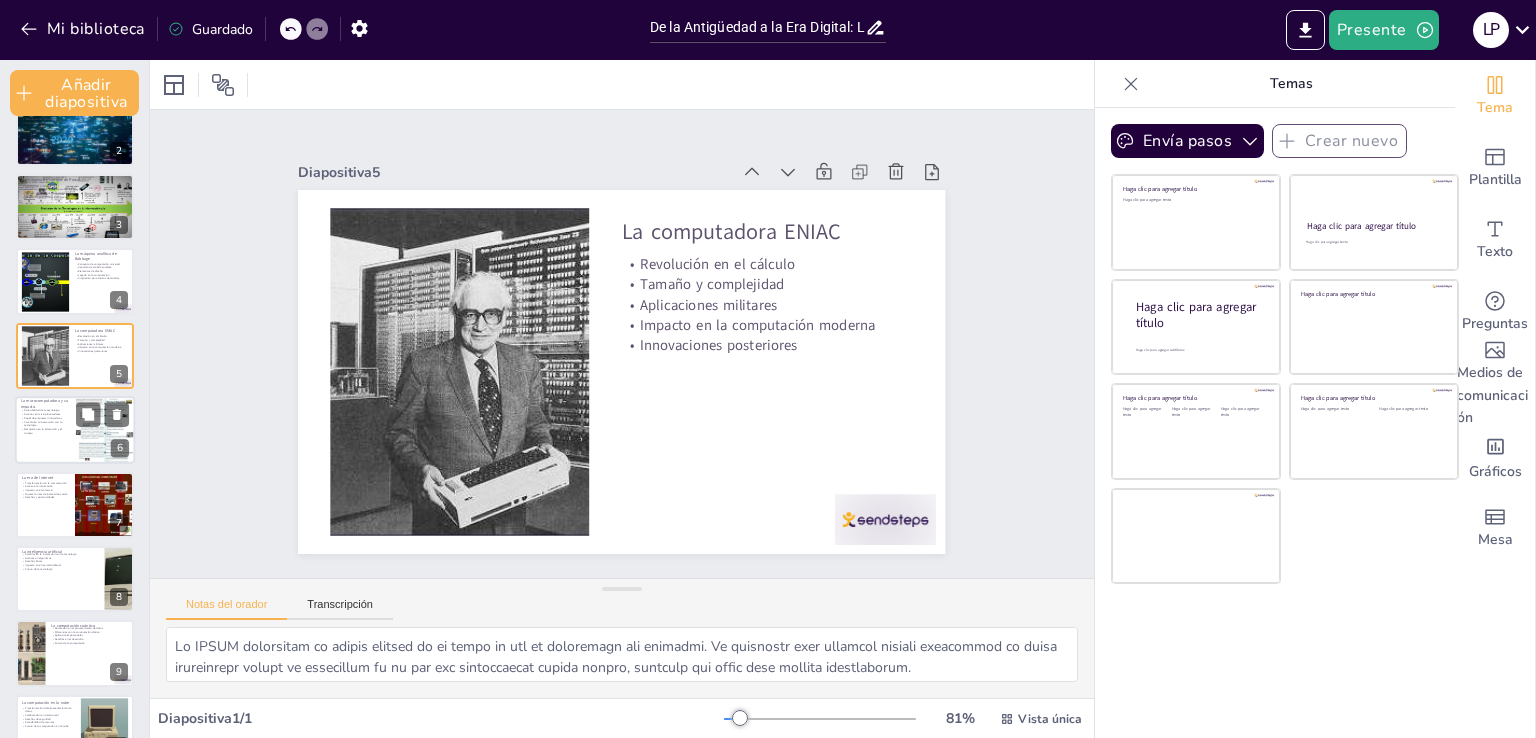 click on "Cambio en la interacción con la tecnología" at bounding box center [43, 423] 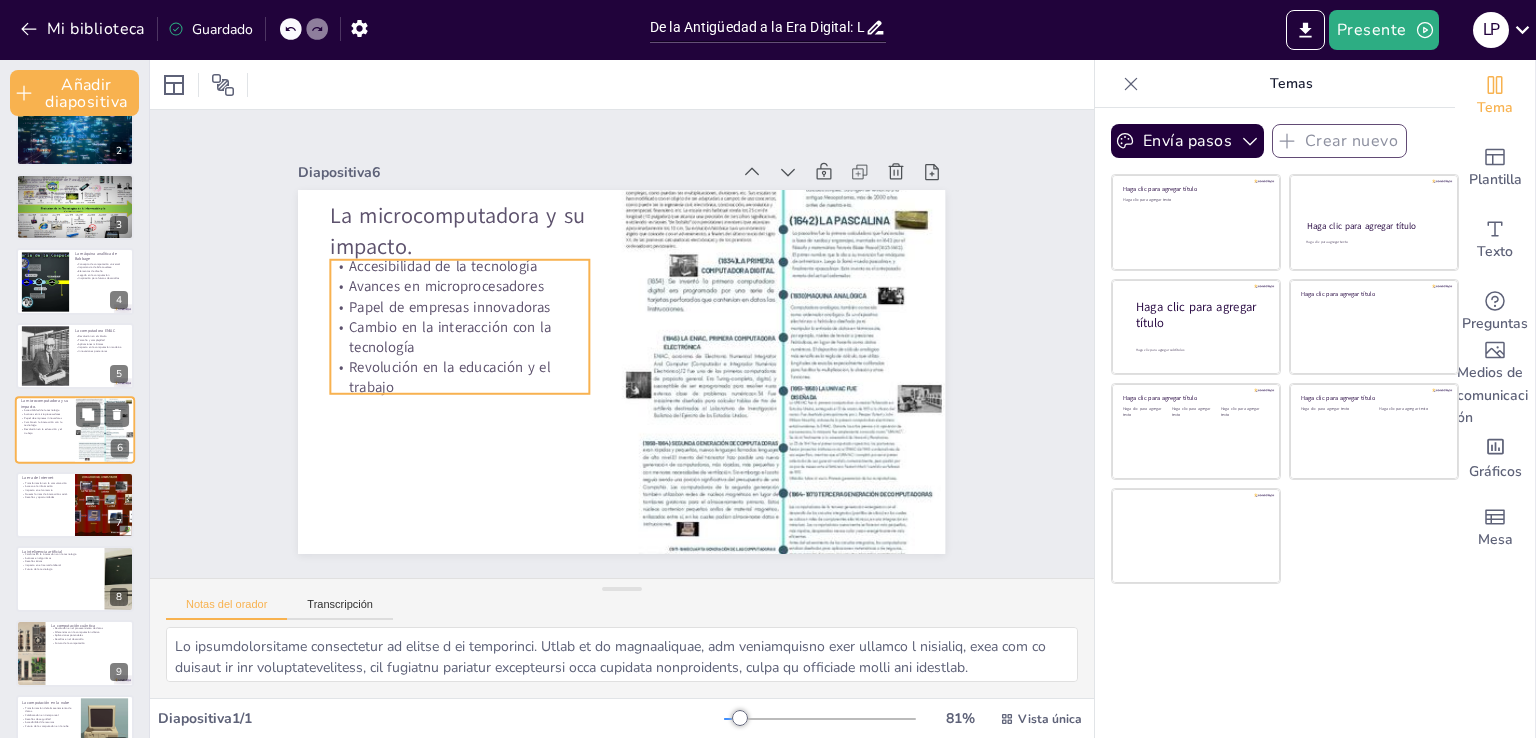 scroll, scrollTop: 110, scrollLeft: 0, axis: vertical 